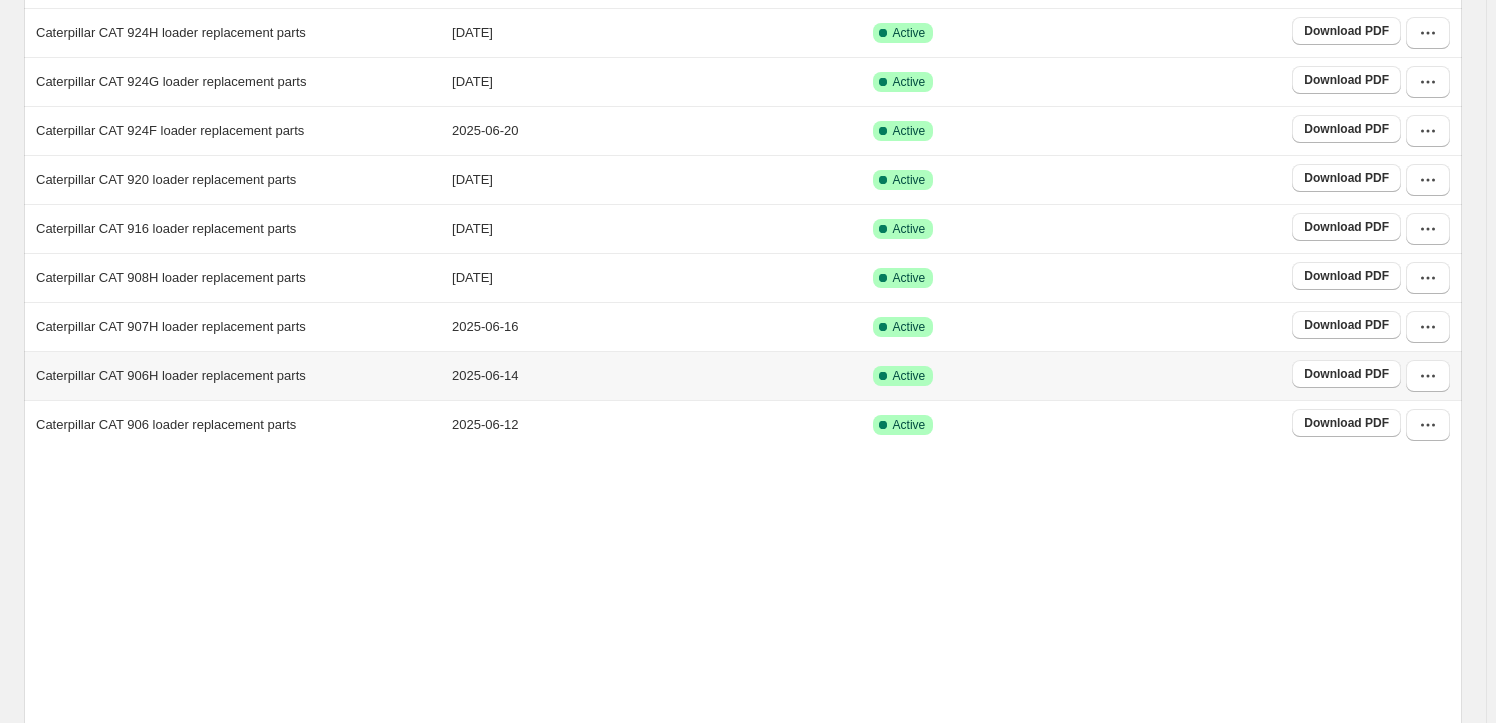 scroll, scrollTop: 372, scrollLeft: 0, axis: vertical 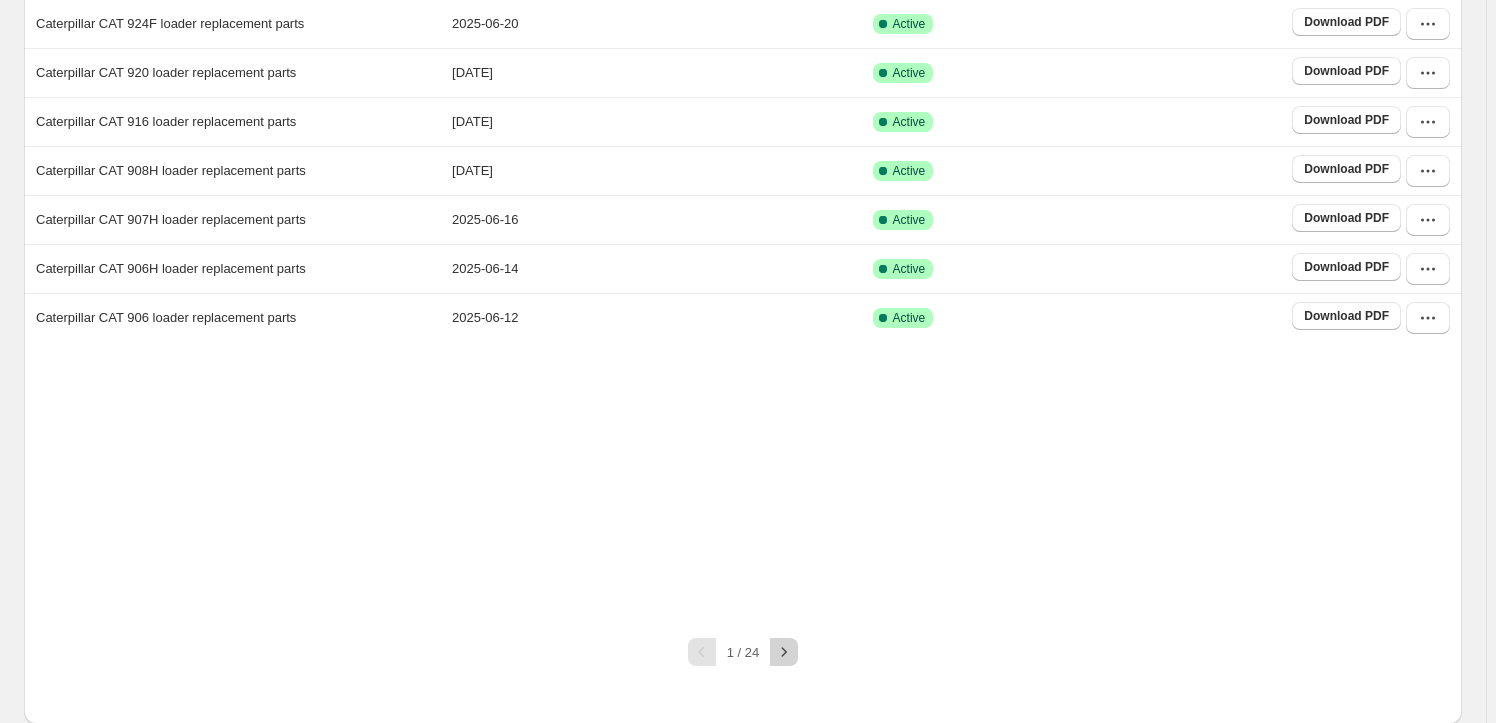 click 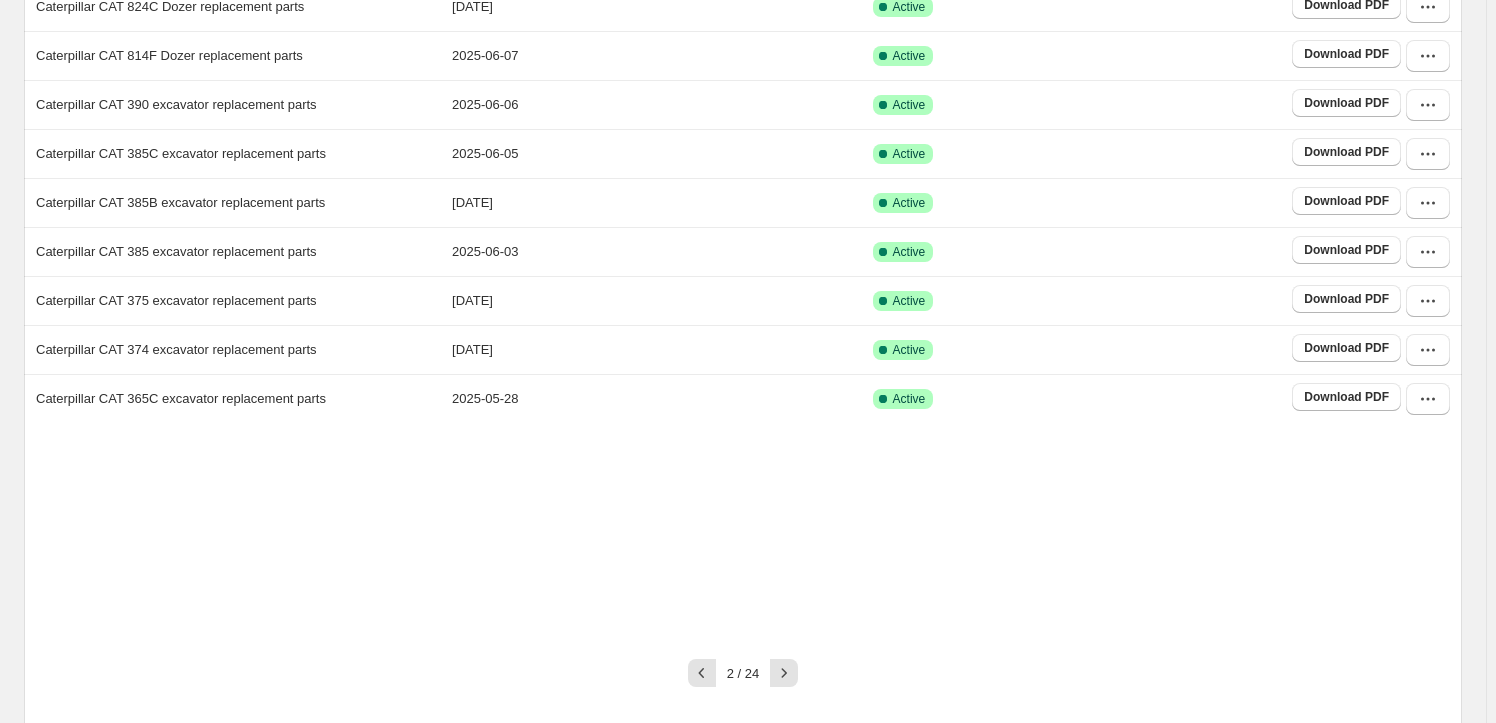 scroll, scrollTop: 312, scrollLeft: 0, axis: vertical 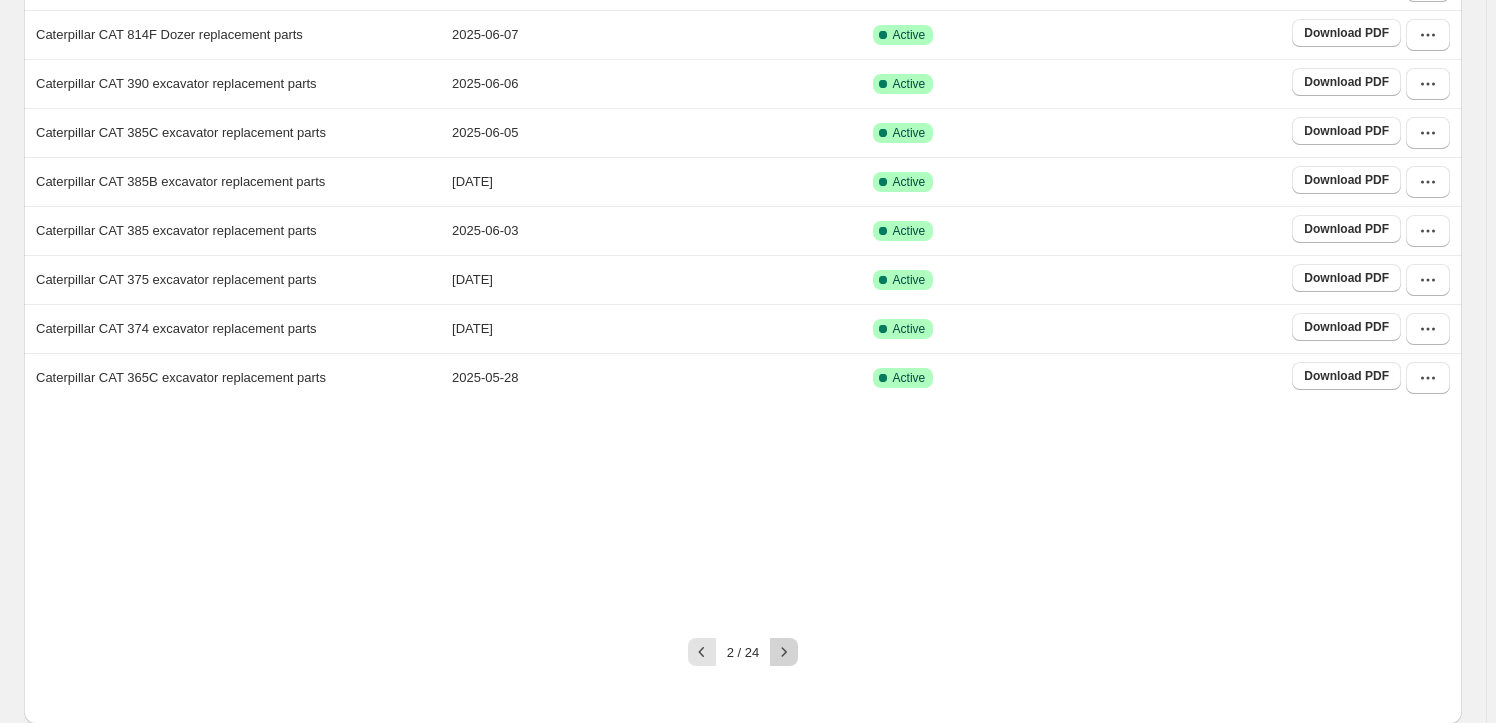 click 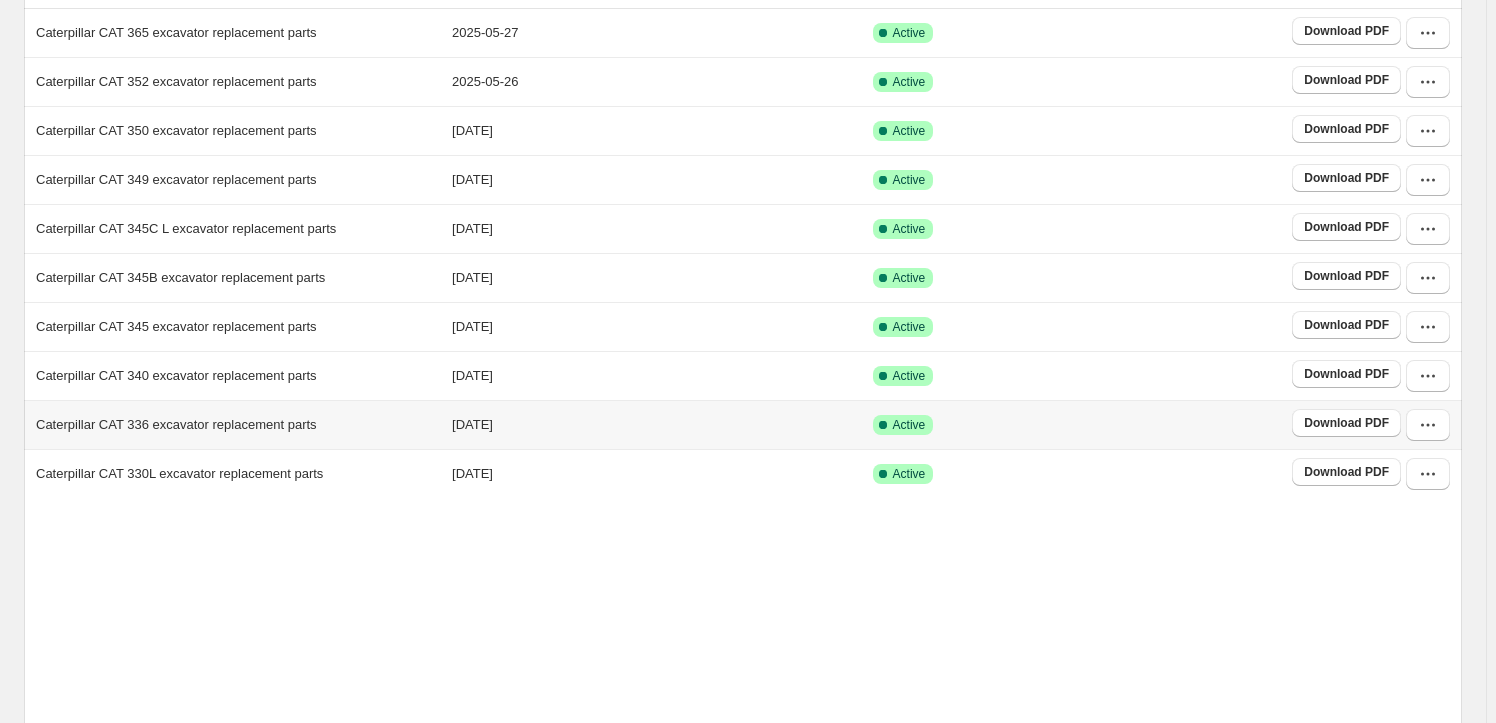 scroll, scrollTop: 372, scrollLeft: 0, axis: vertical 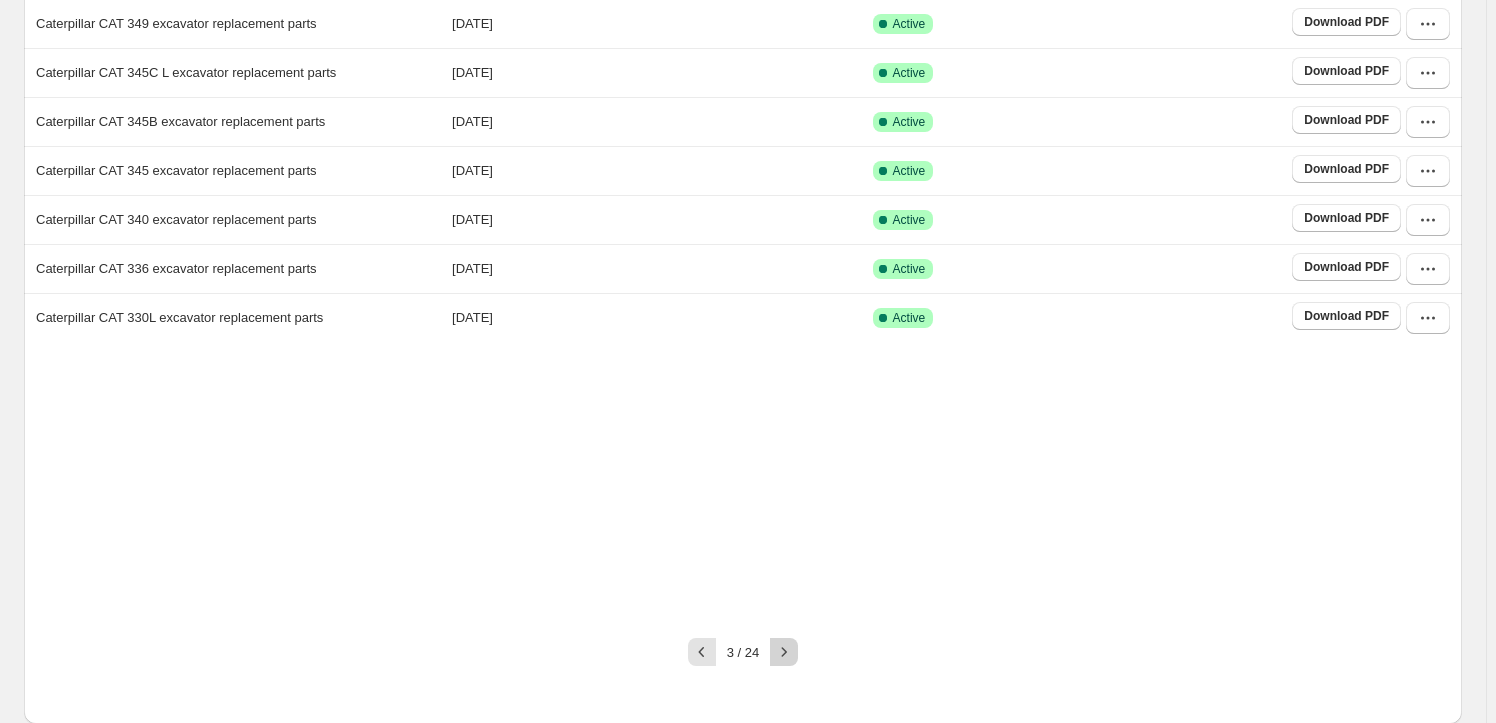 click 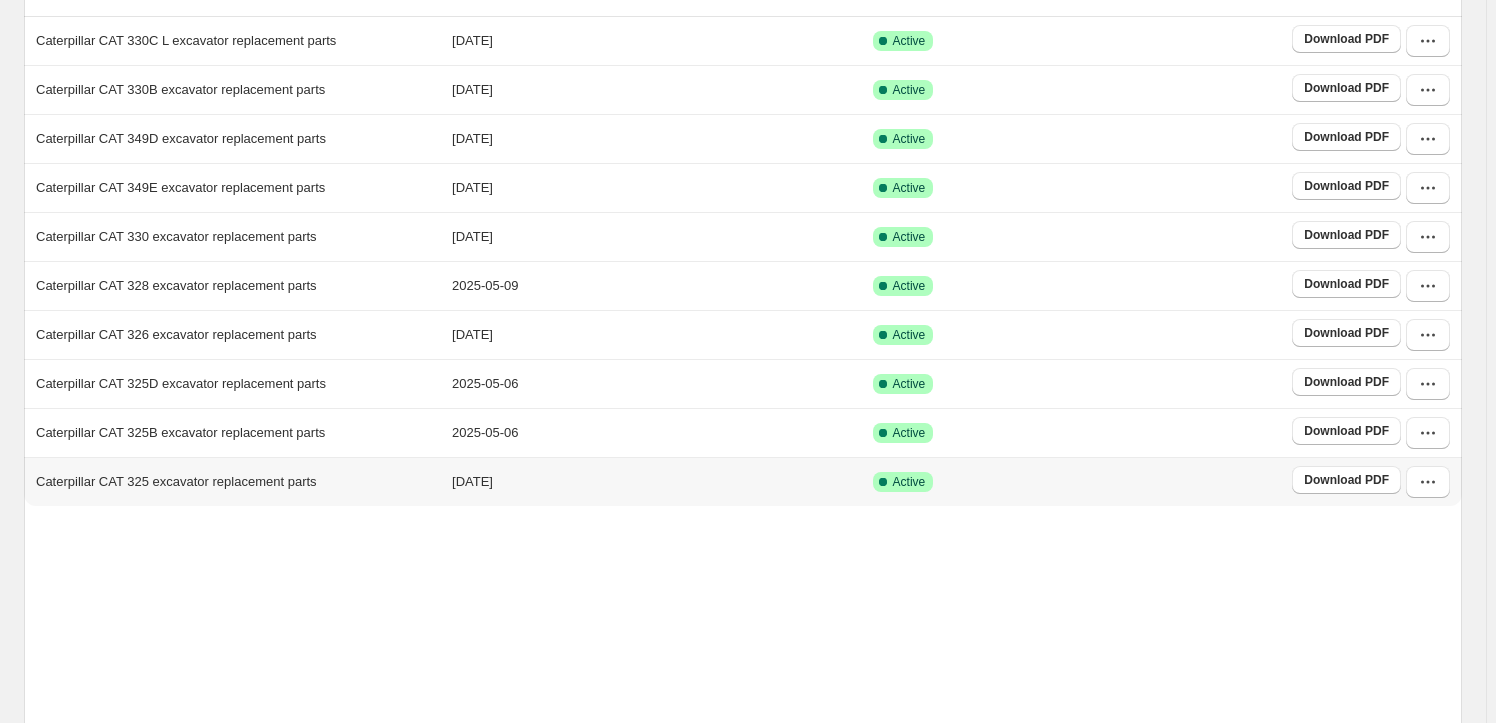 scroll, scrollTop: 372, scrollLeft: 0, axis: vertical 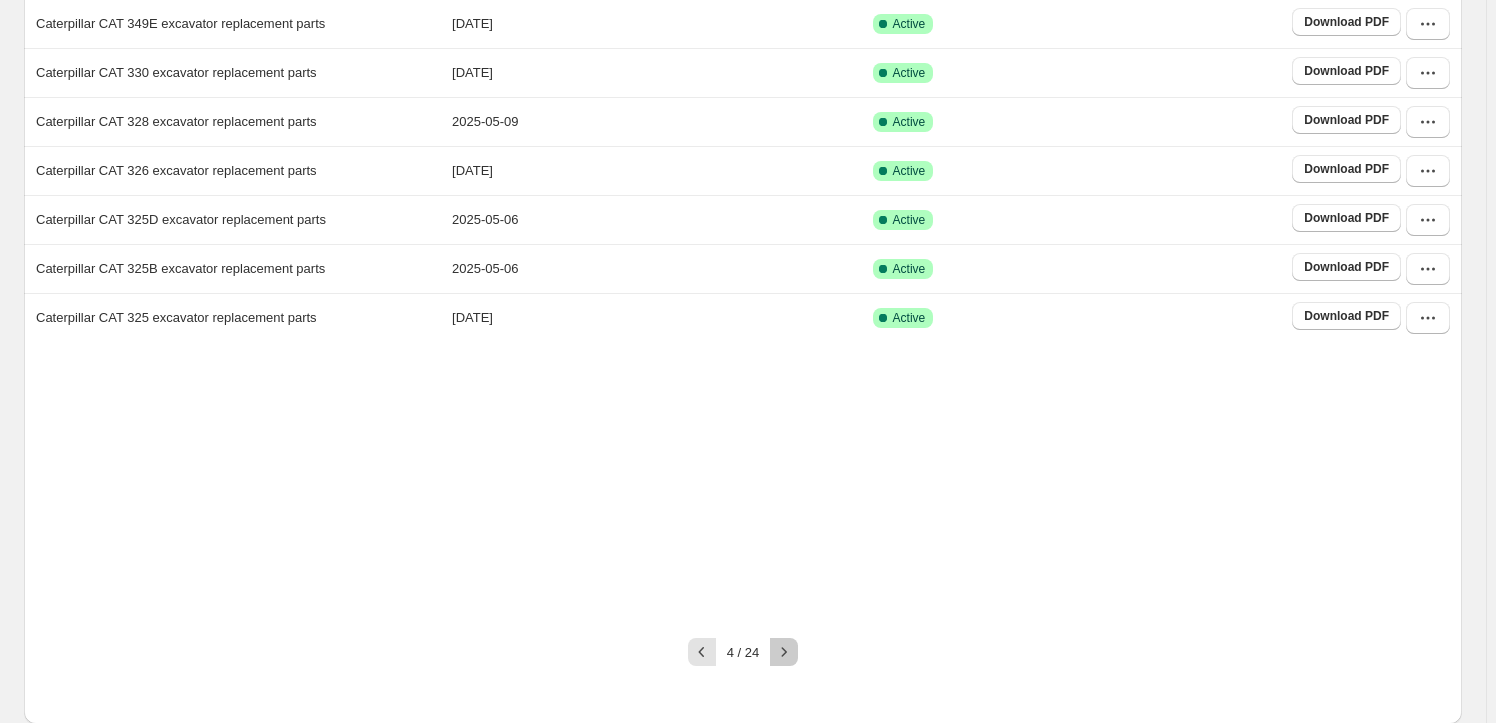 click 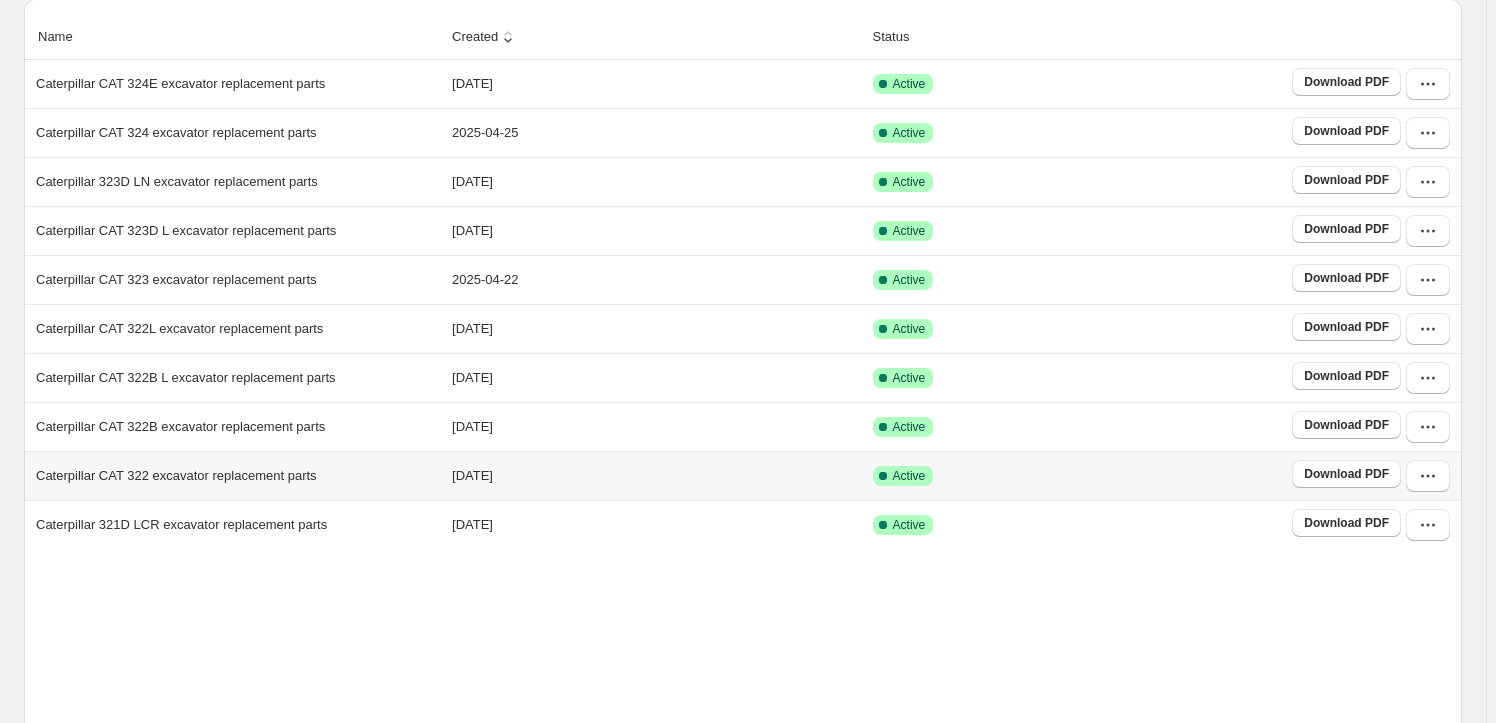 scroll, scrollTop: 372, scrollLeft: 0, axis: vertical 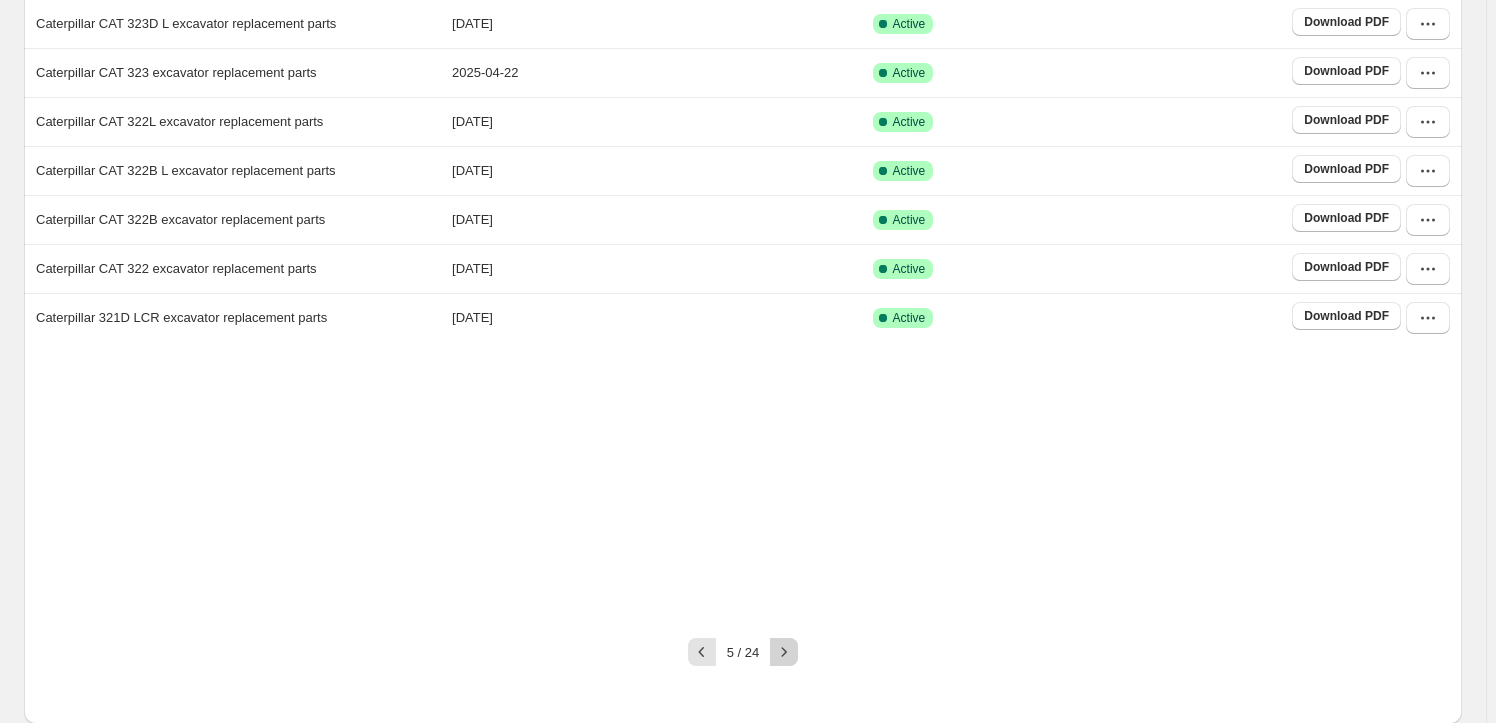 click 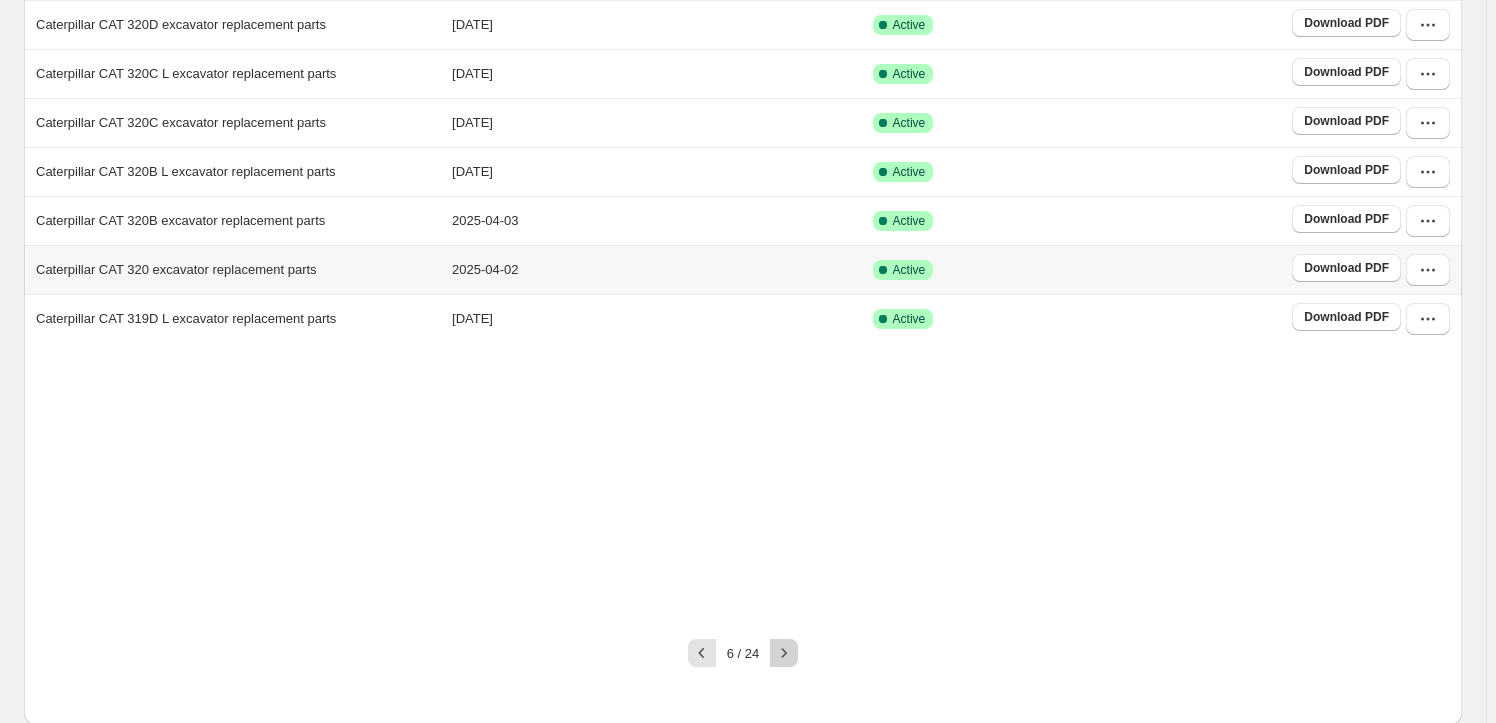 scroll, scrollTop: 372, scrollLeft: 0, axis: vertical 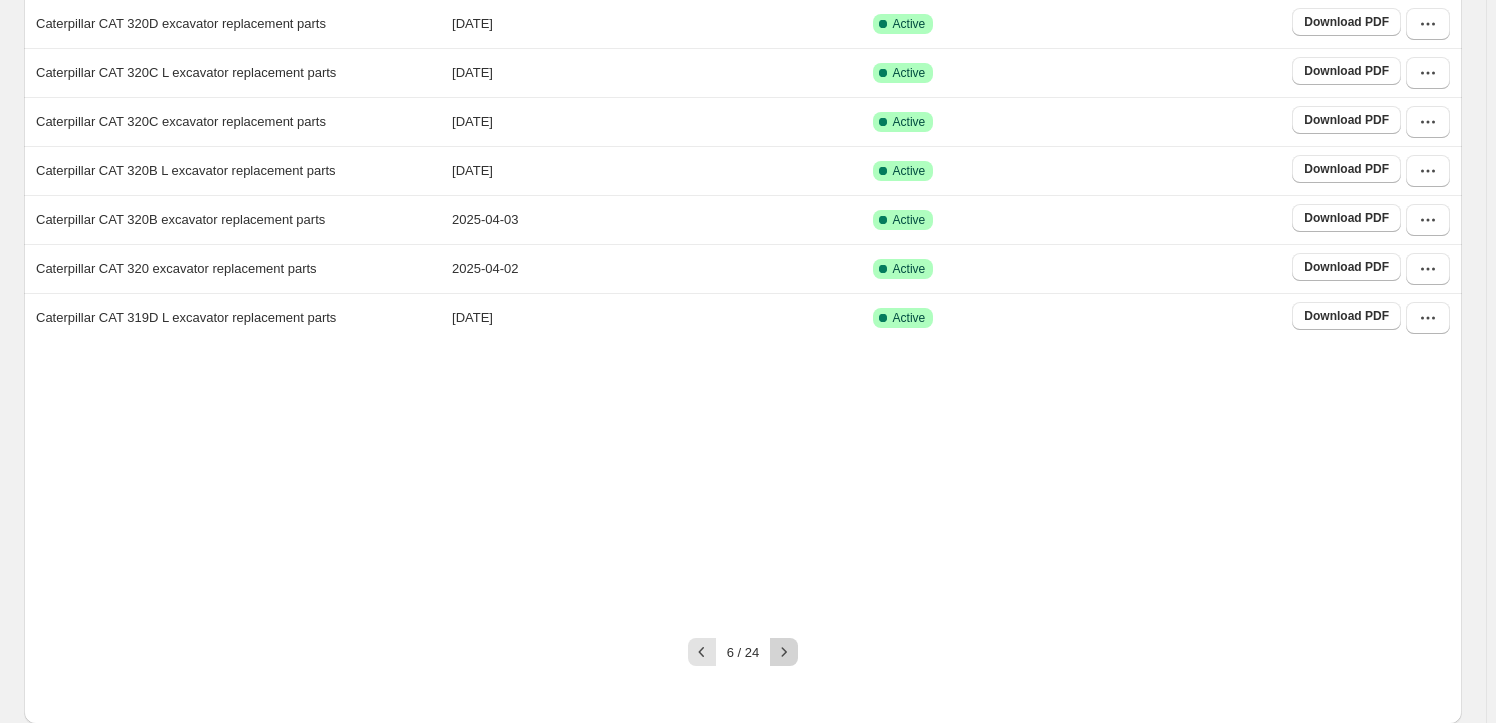 click at bounding box center (784, 652) 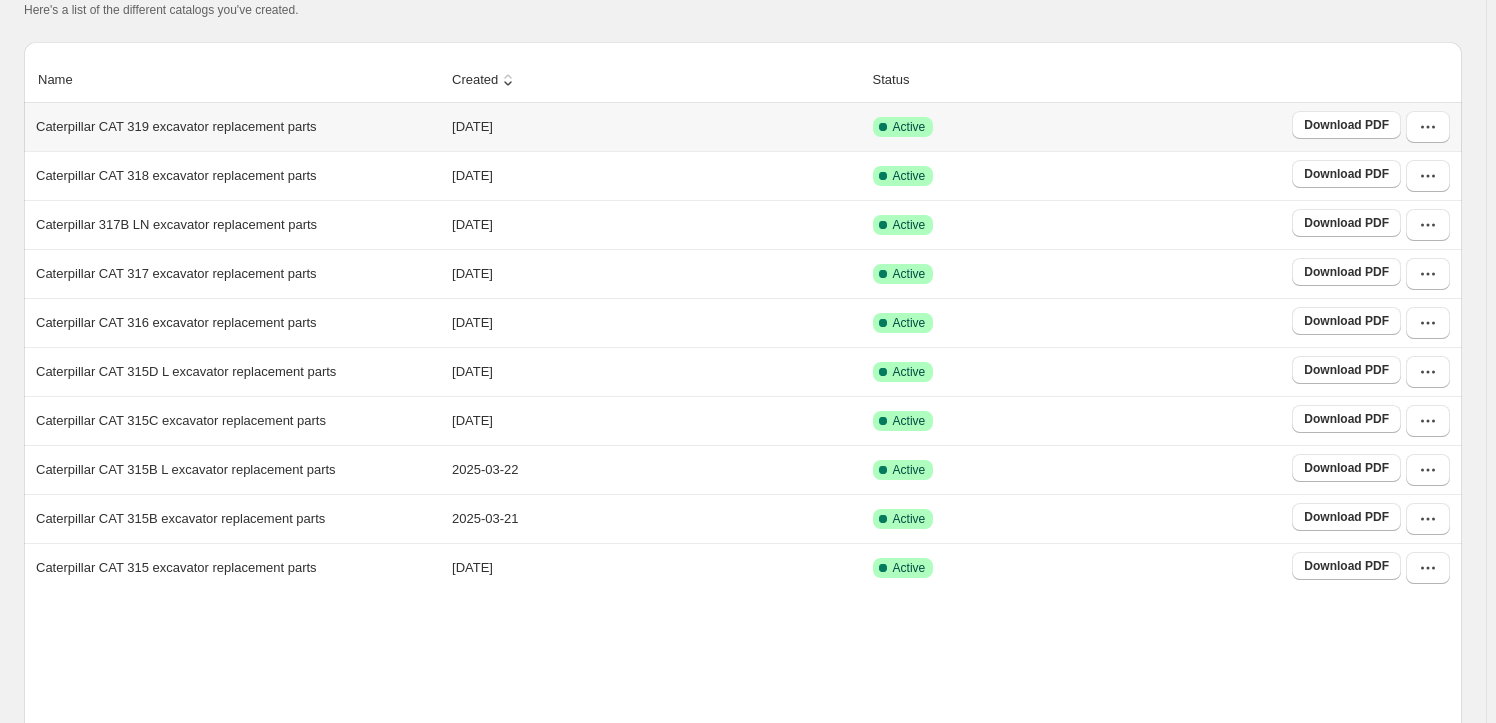 scroll, scrollTop: 90, scrollLeft: 0, axis: vertical 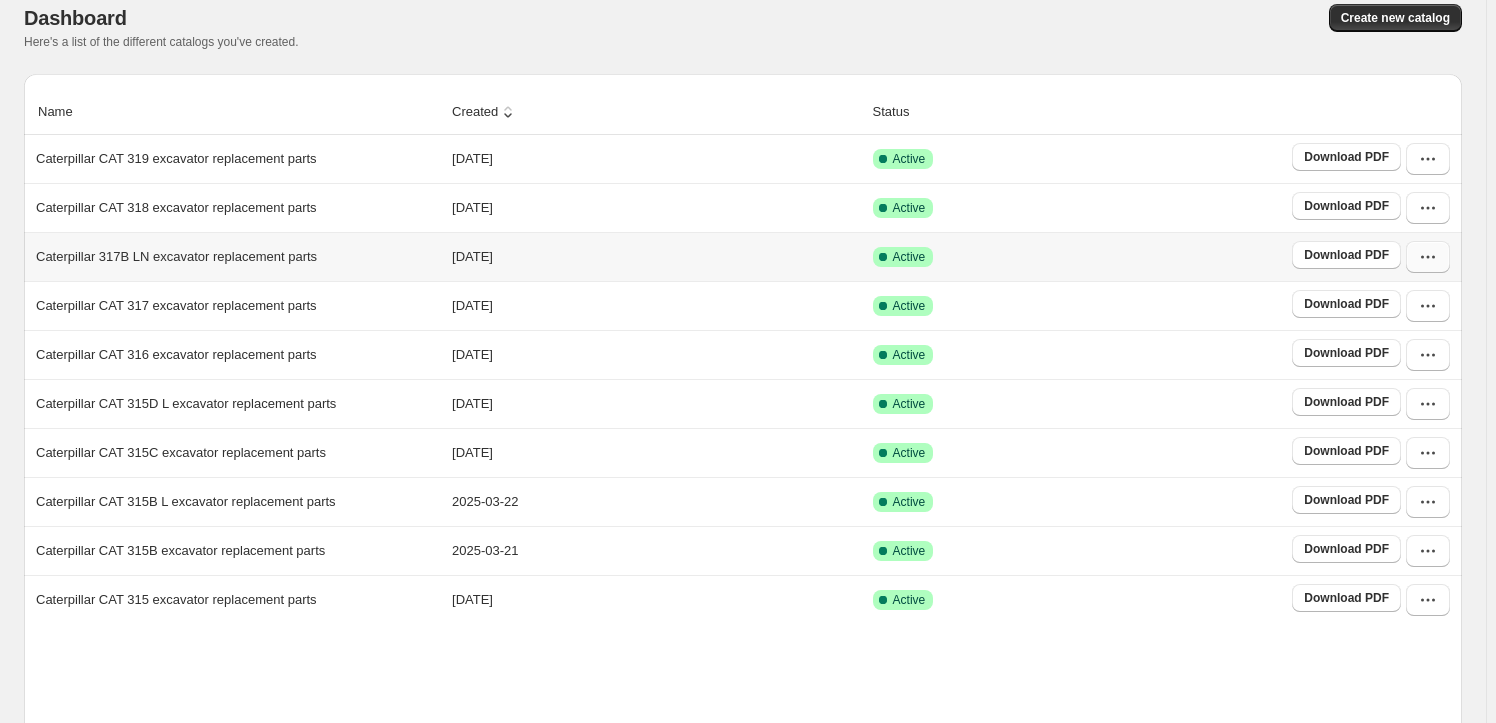 click 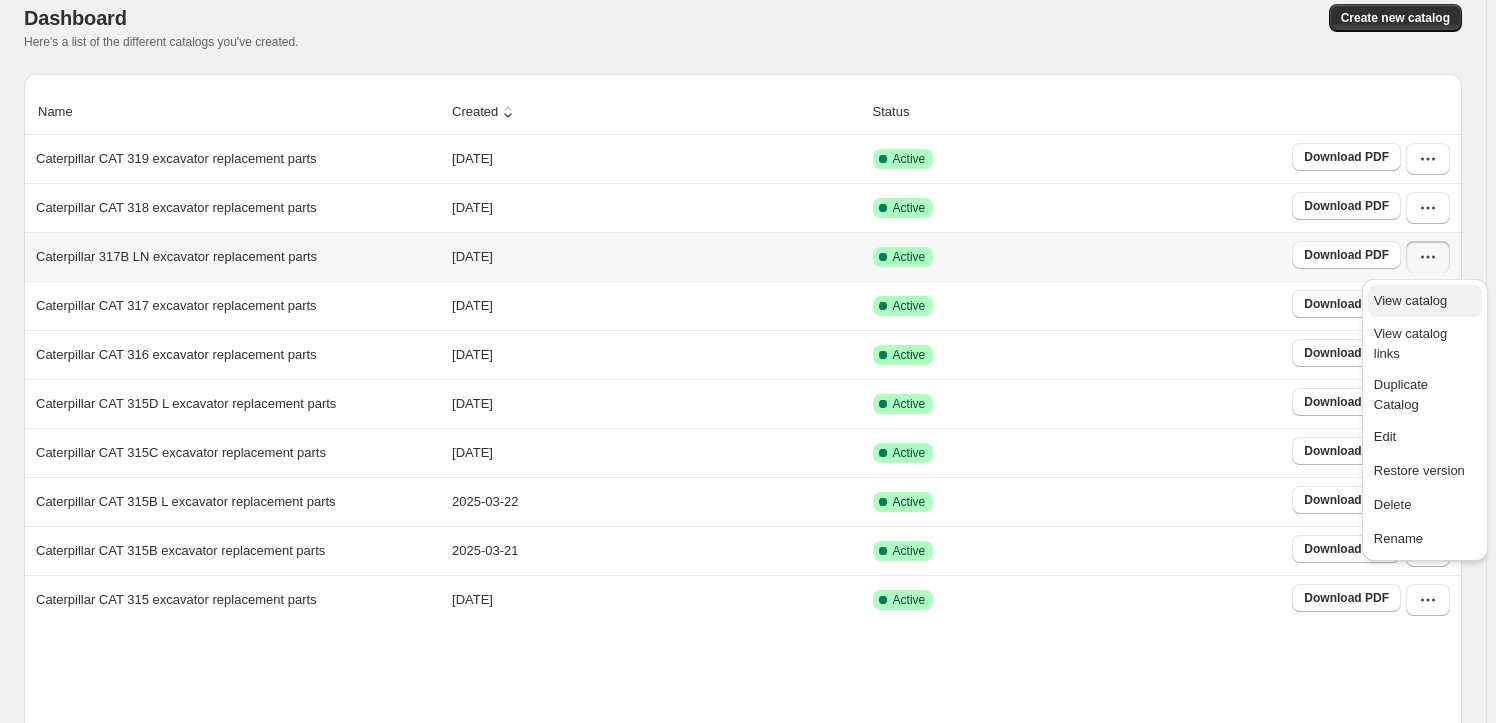 click on "View catalog" at bounding box center (1410, 300) 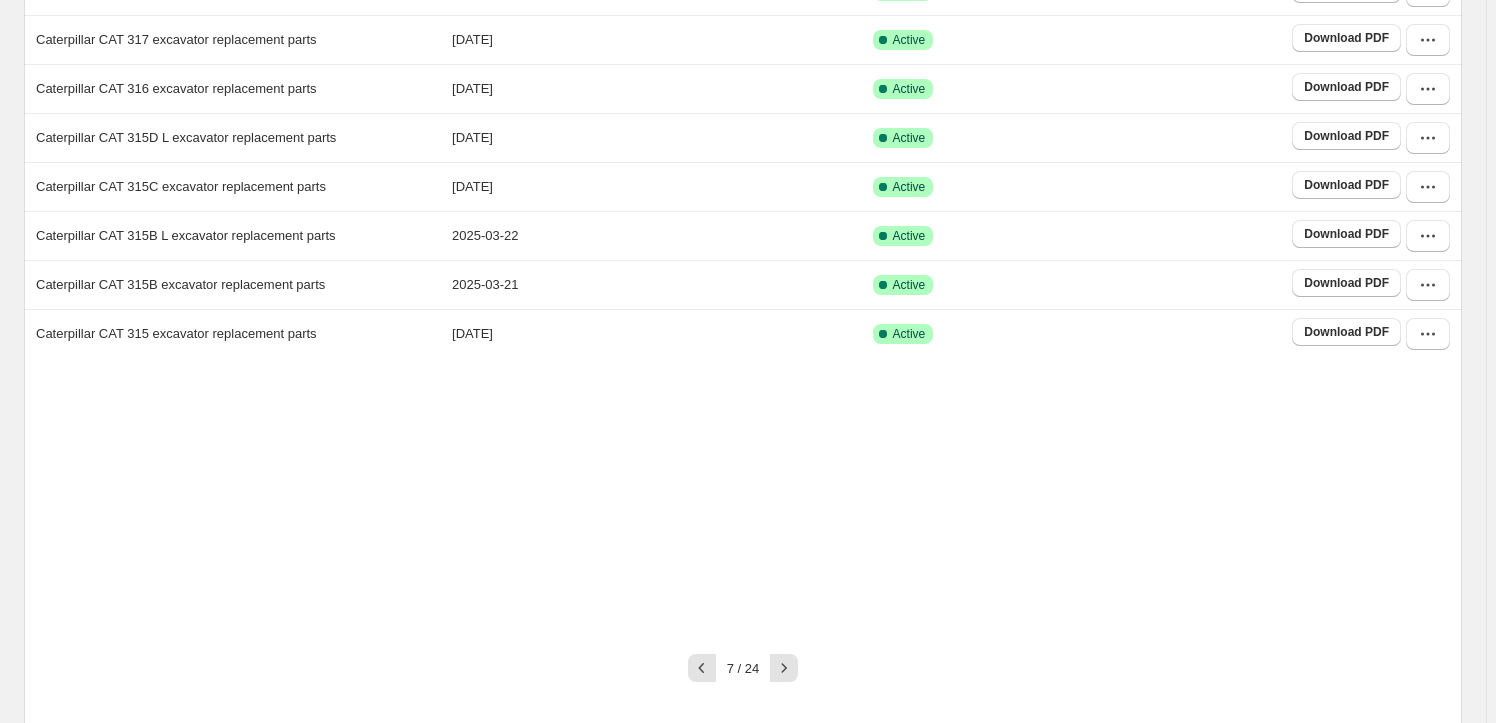 scroll, scrollTop: 363, scrollLeft: 0, axis: vertical 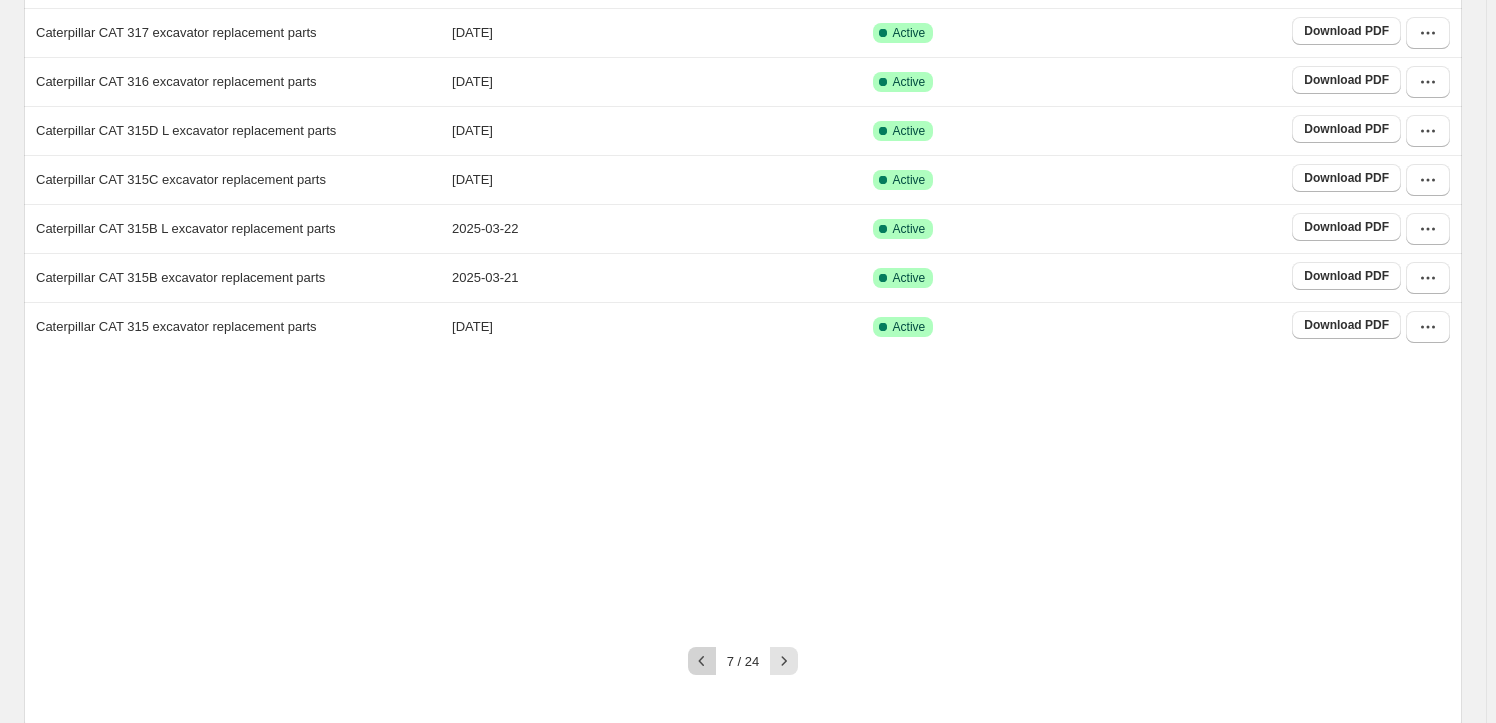 click 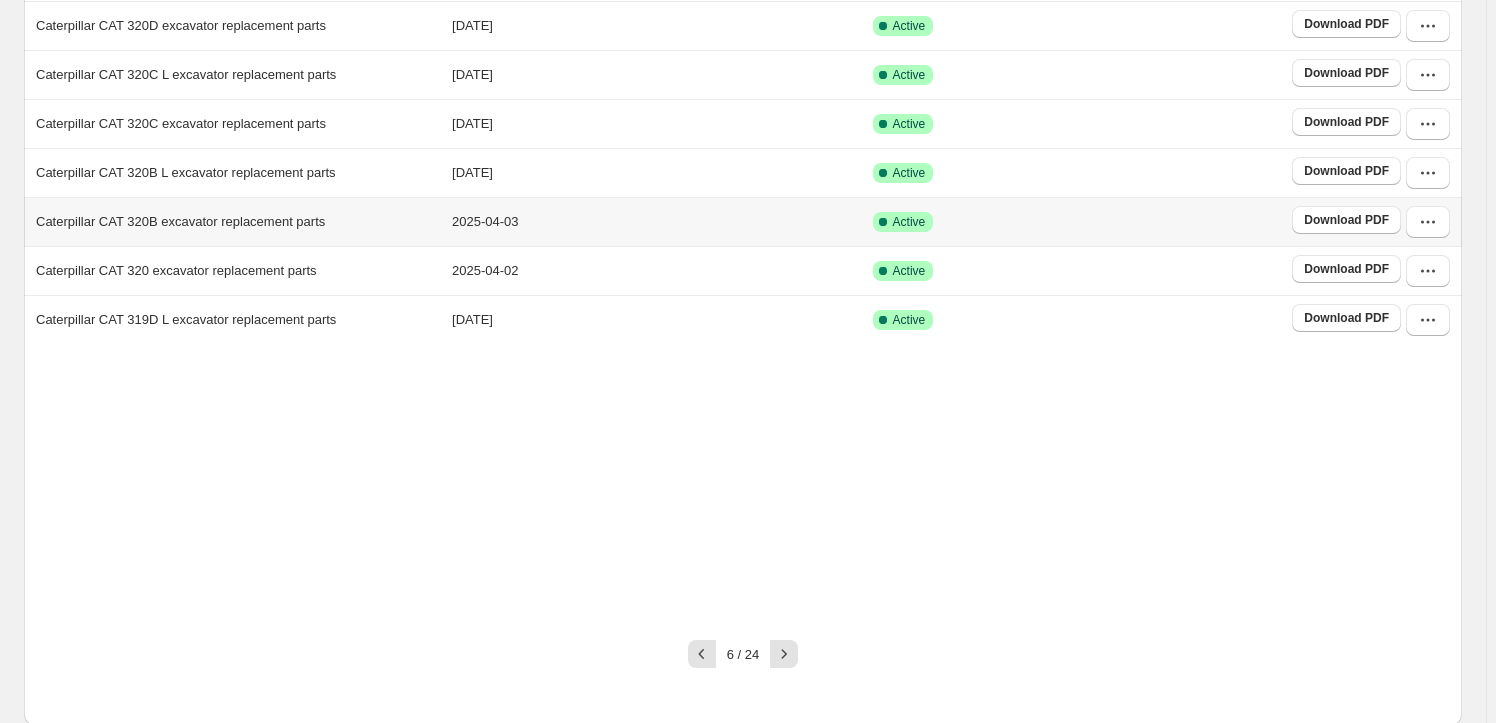 scroll, scrollTop: 372, scrollLeft: 0, axis: vertical 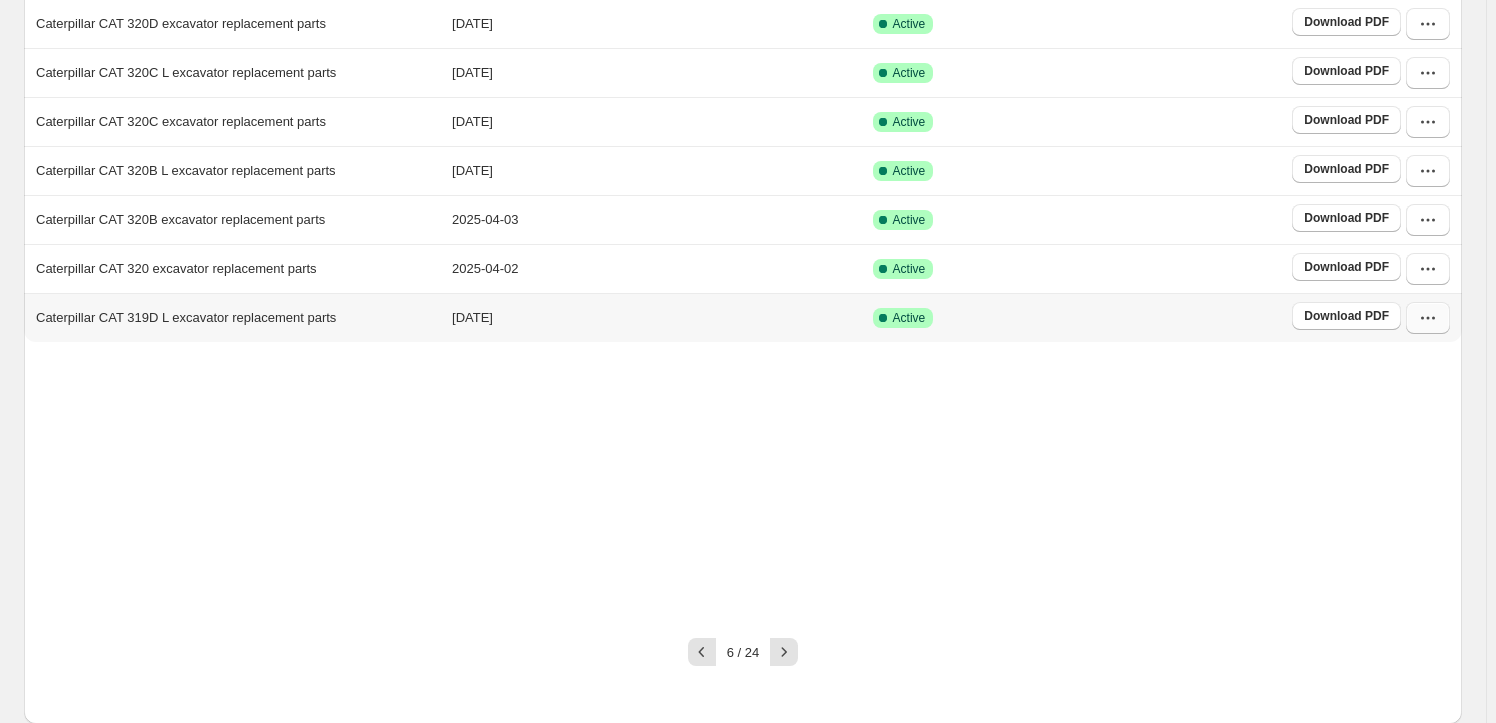 click 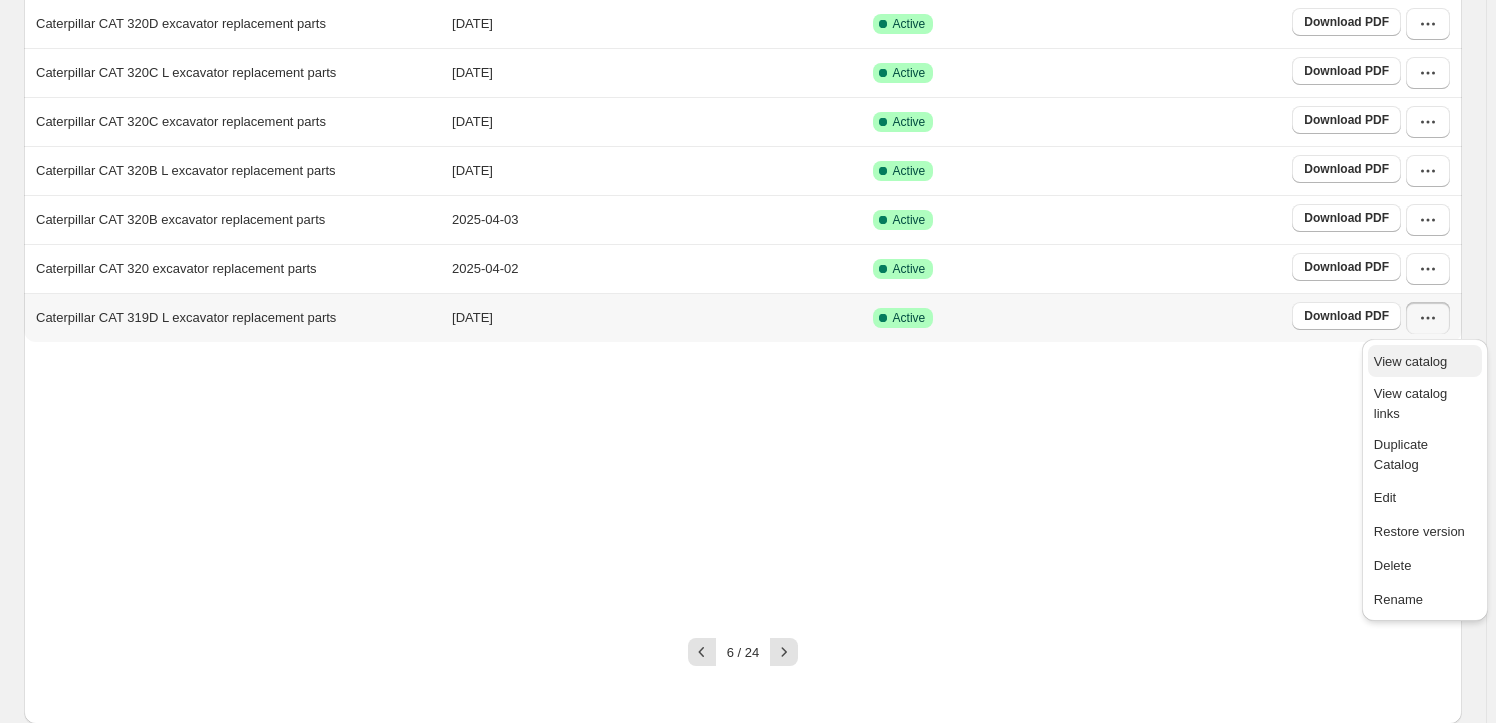 click on "View catalog" at bounding box center (1410, 361) 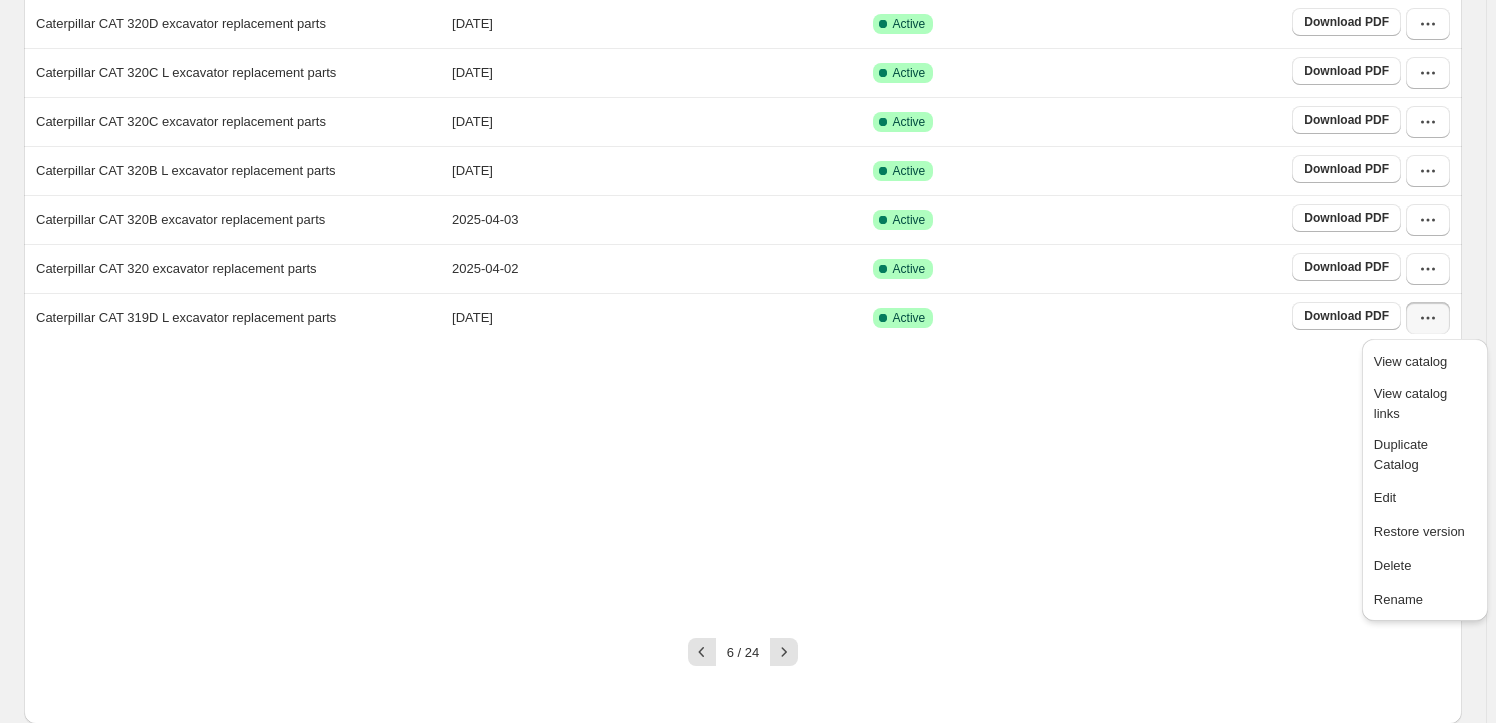 click on "Name Created Status Caterpillar CAT 321 excavator replacement parts [DATE] Active Download PDF Caterpillar CAT 320L excavator replacement parts [DATE] Active Download PDF Caterpillar CAT 320D L excavator replacement parts [DATE] Active Download PDF Caterpillar CAT 320D excavator replacement parts [DATE] Active Download PDF Caterpillar CAT 320C L excavator replacement parts [DATE] Active Download PDF Caterpillar CAT 320C excavator replacement parts [DATE] Active Download PDF Caterpillar CAT 320B L excavator replacement parts [DATE] Active Download PDF Caterpillar CAT 320B excavator replacement parts [DATE] Active Download PDF Caterpillar CAT 320 excavator replacement parts [DATE] Active Download PDF Caterpillar CAT 319D L excavator replacement parts [DATE] Active Download PDF" at bounding box center [743, 215] 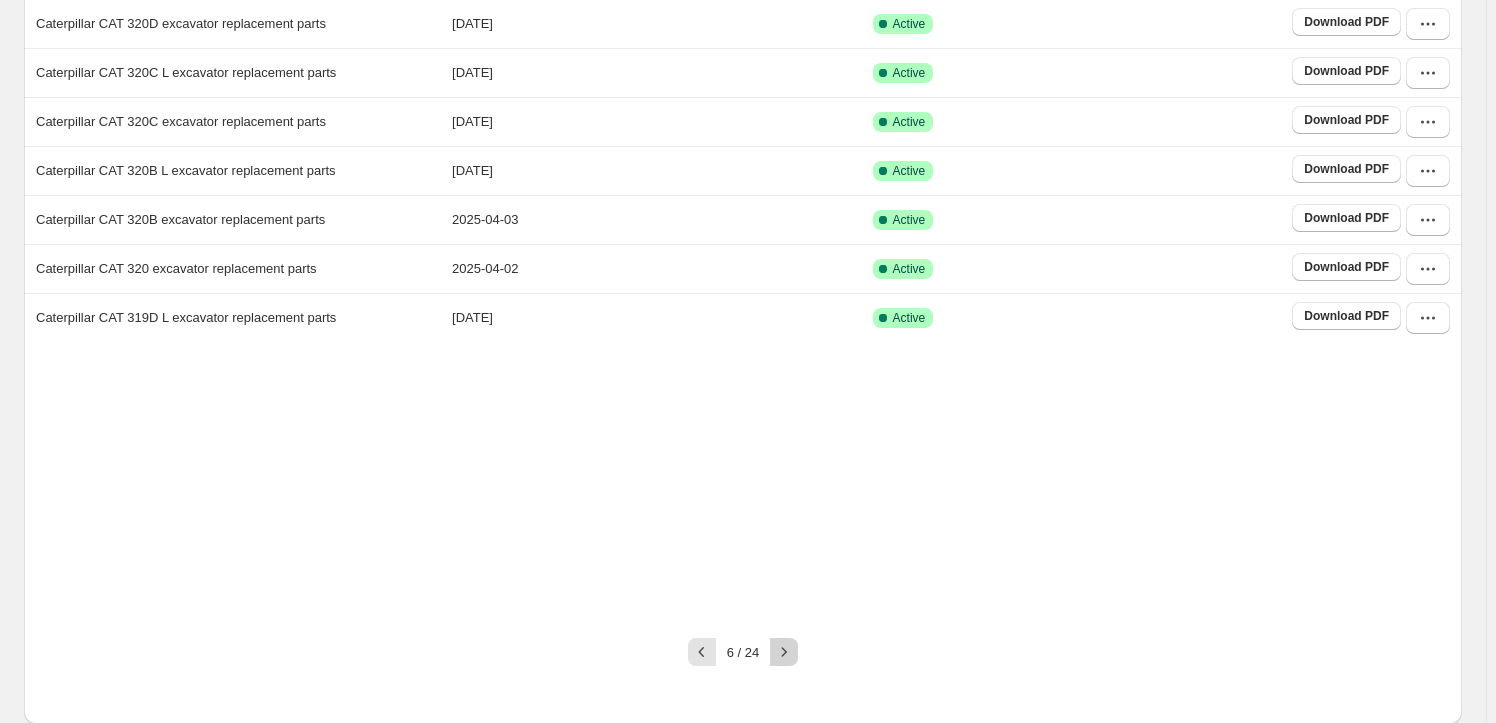 click at bounding box center (784, 652) 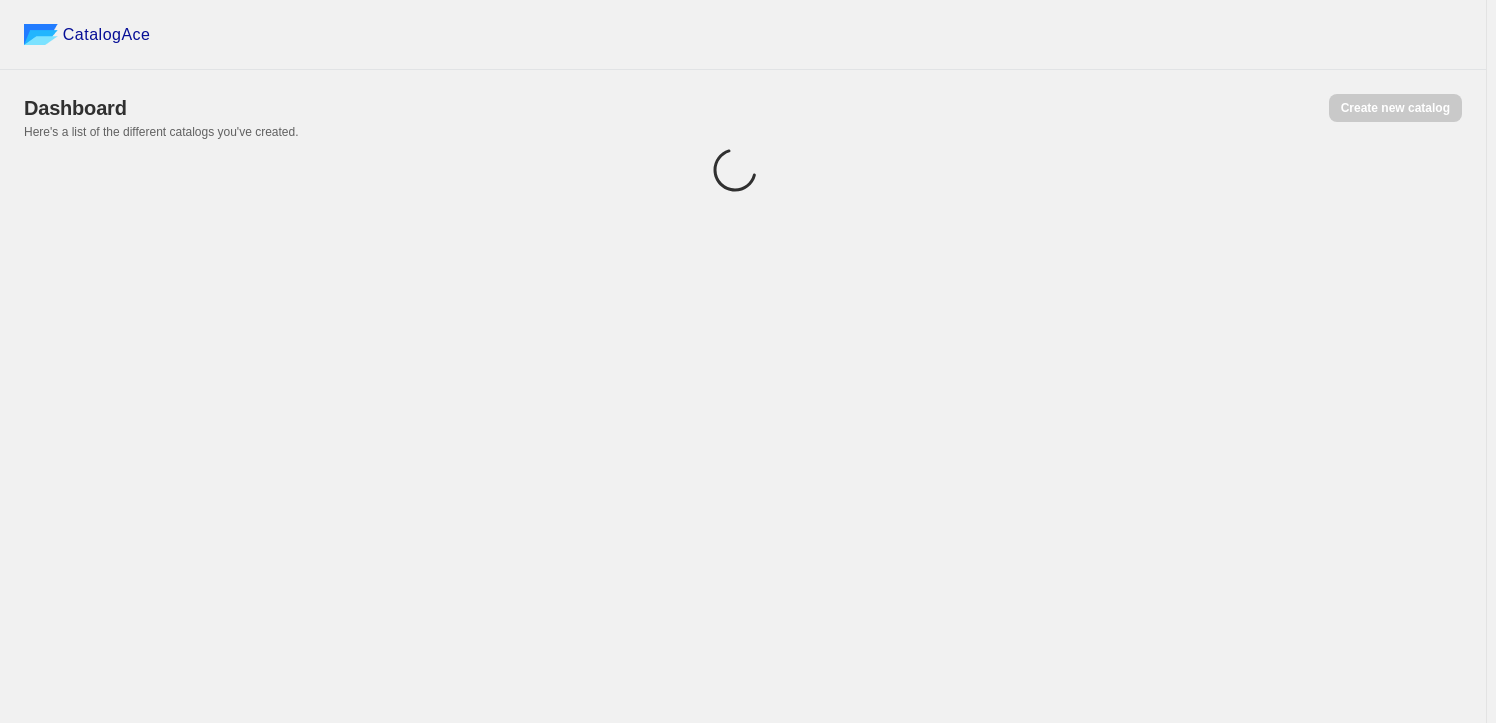 scroll, scrollTop: 0, scrollLeft: 0, axis: both 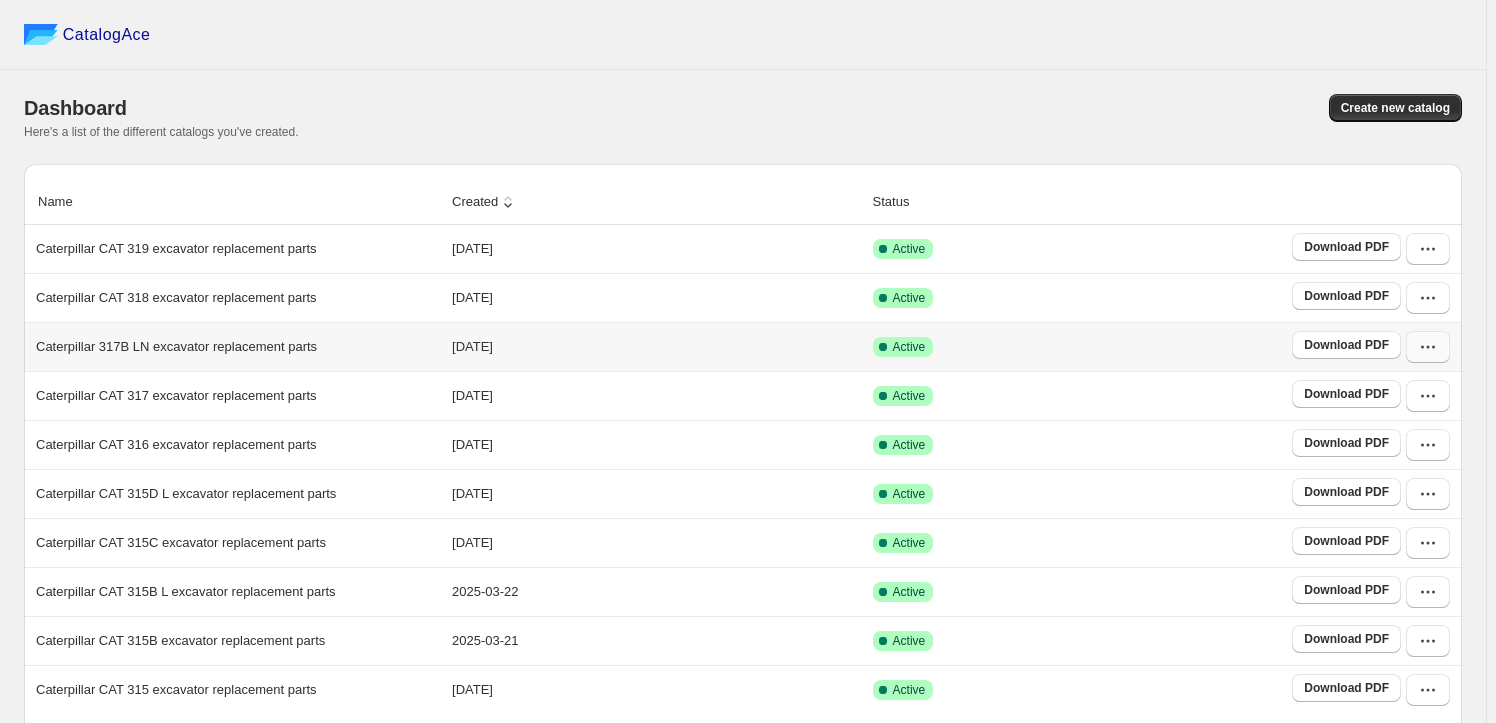 click 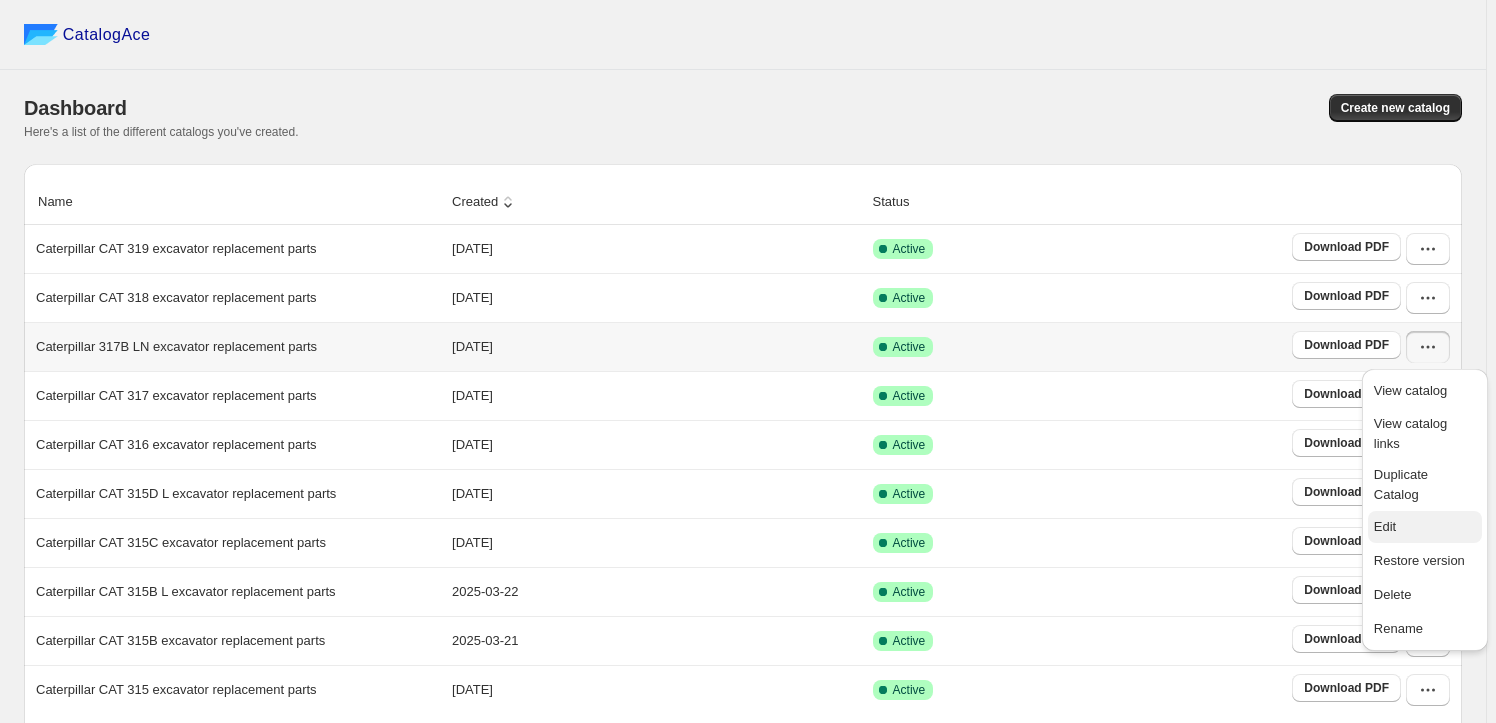 click on "Edit" at bounding box center [1425, 527] 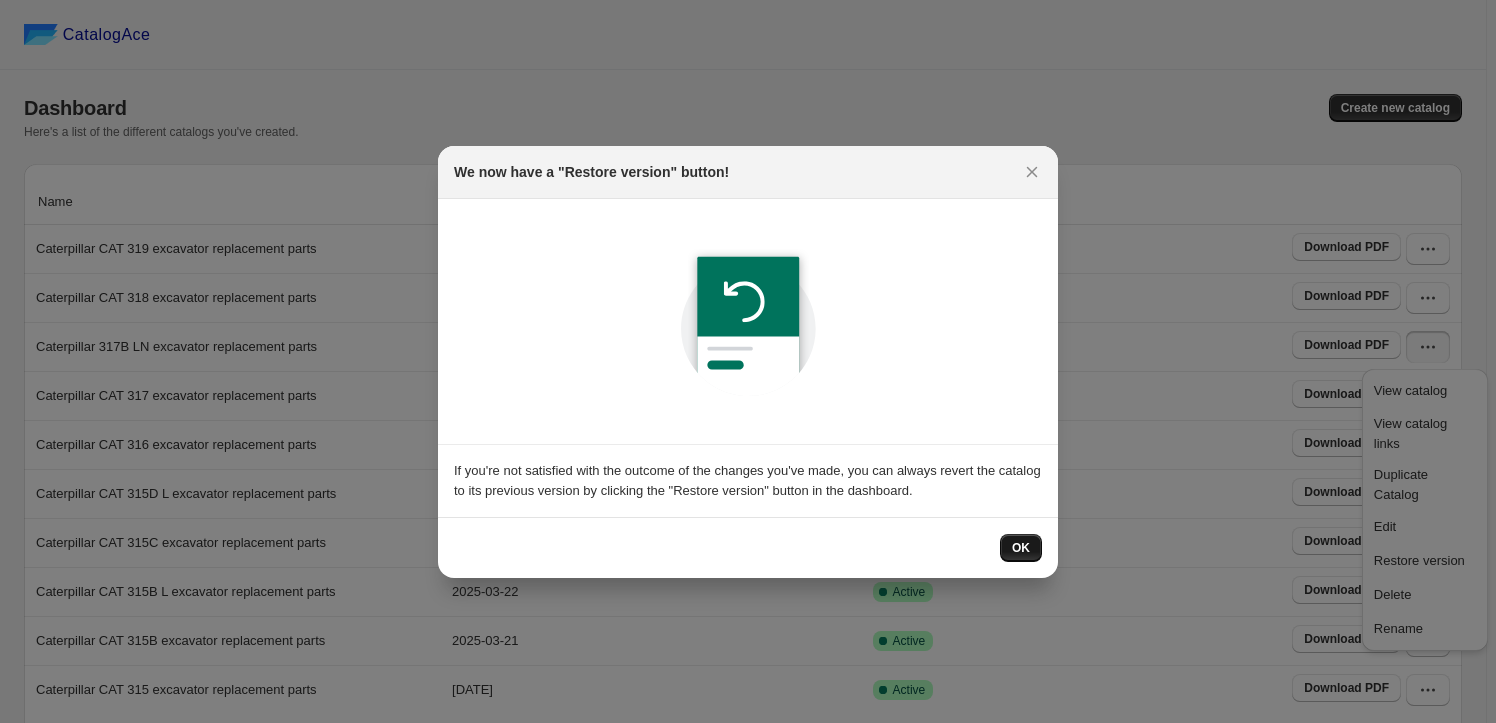 click on "OK" at bounding box center [1021, 548] 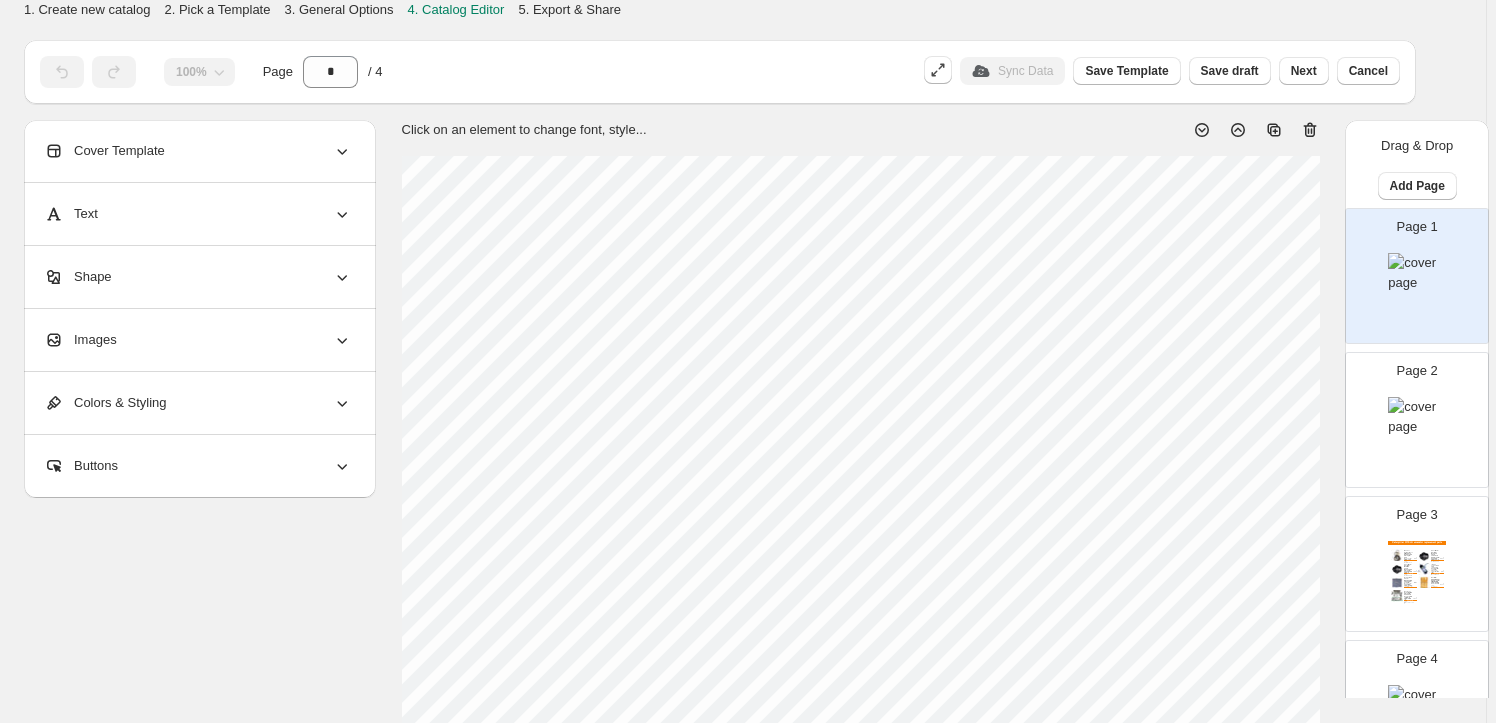 click on "Images" at bounding box center (198, 340) 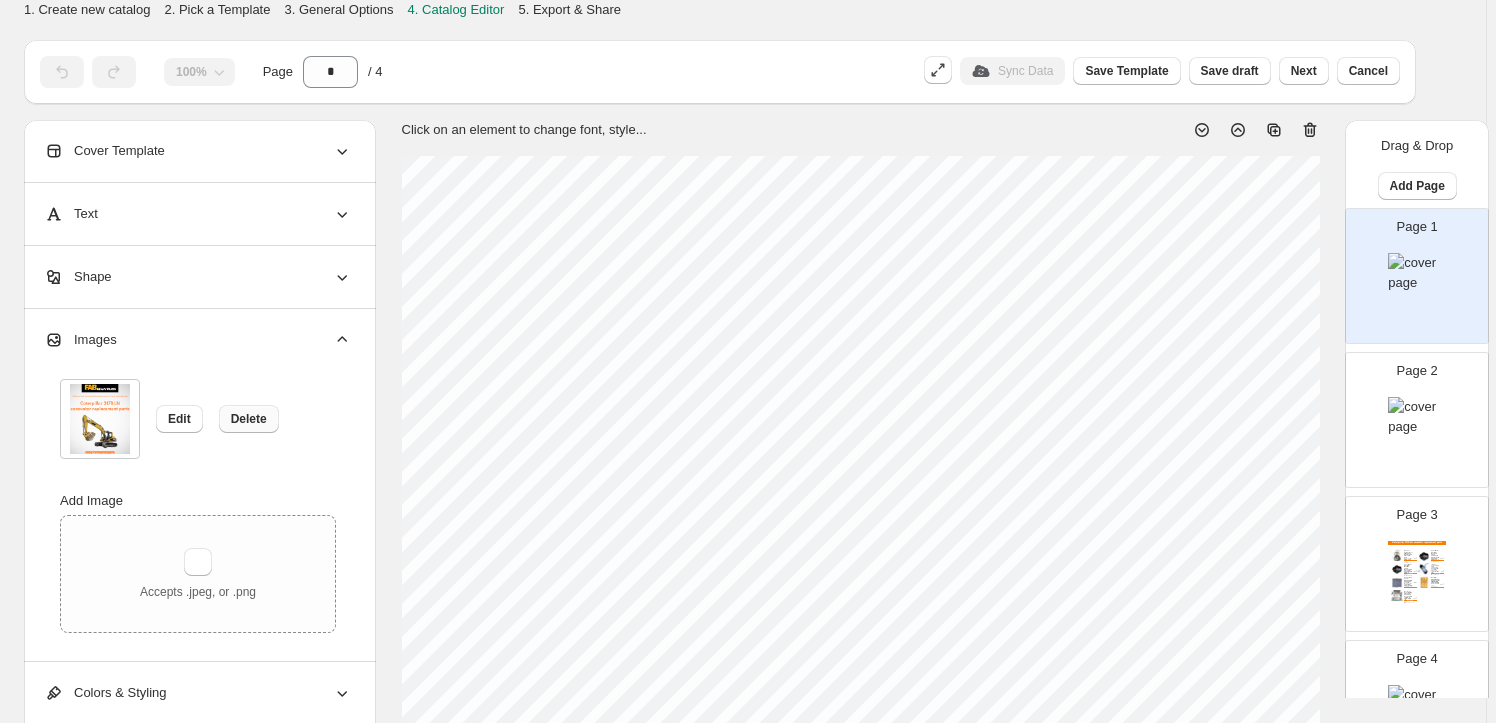 click on "Delete" at bounding box center (249, 419) 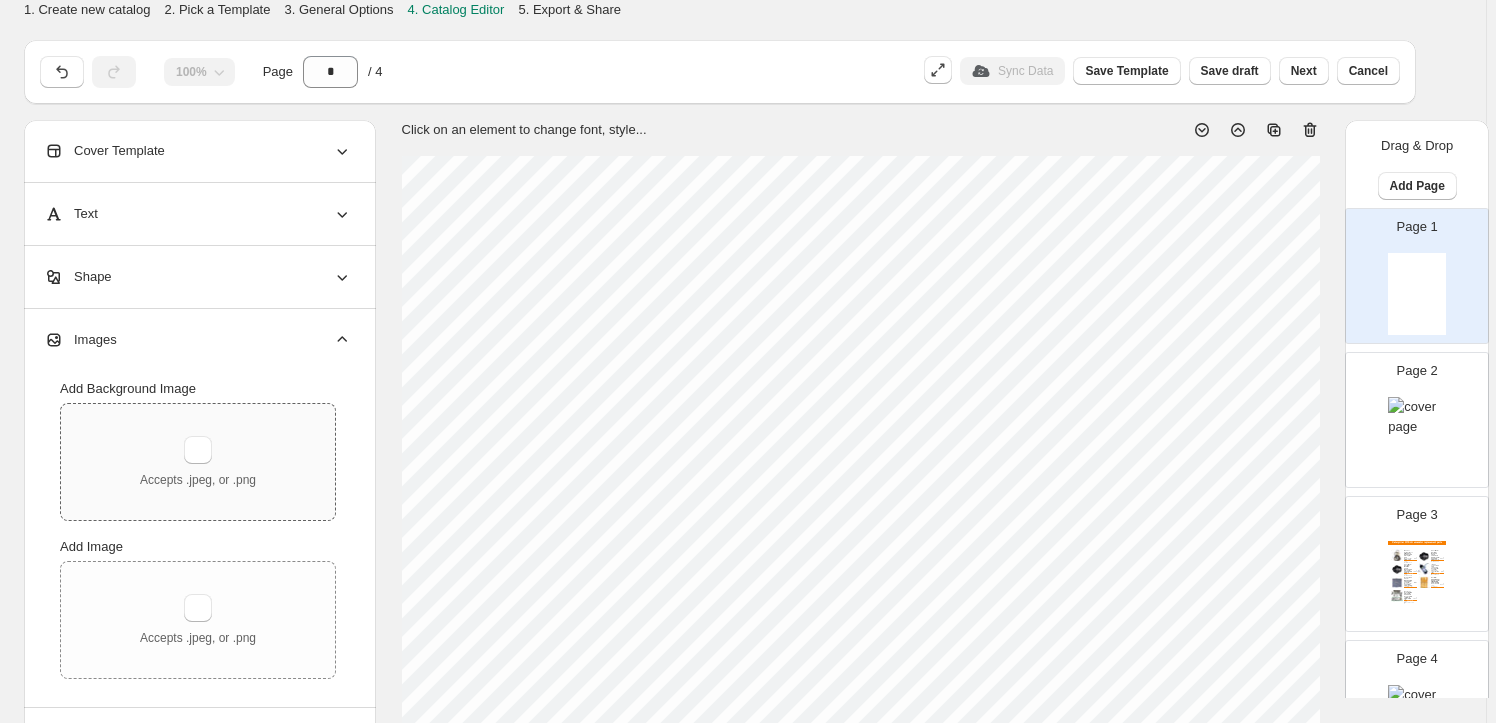 click on "Accepts .jpeg, or .png" at bounding box center (198, 462) 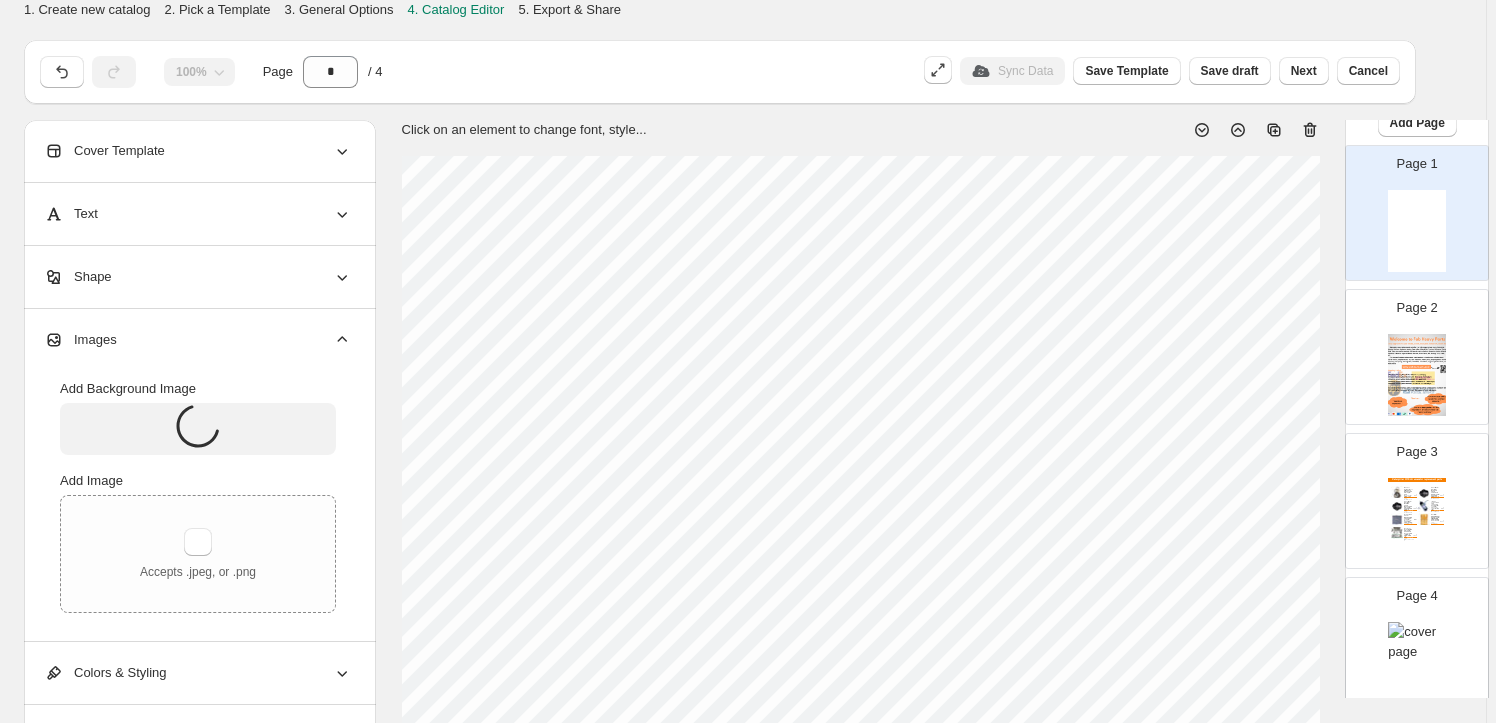 scroll, scrollTop: 129, scrollLeft: 0, axis: vertical 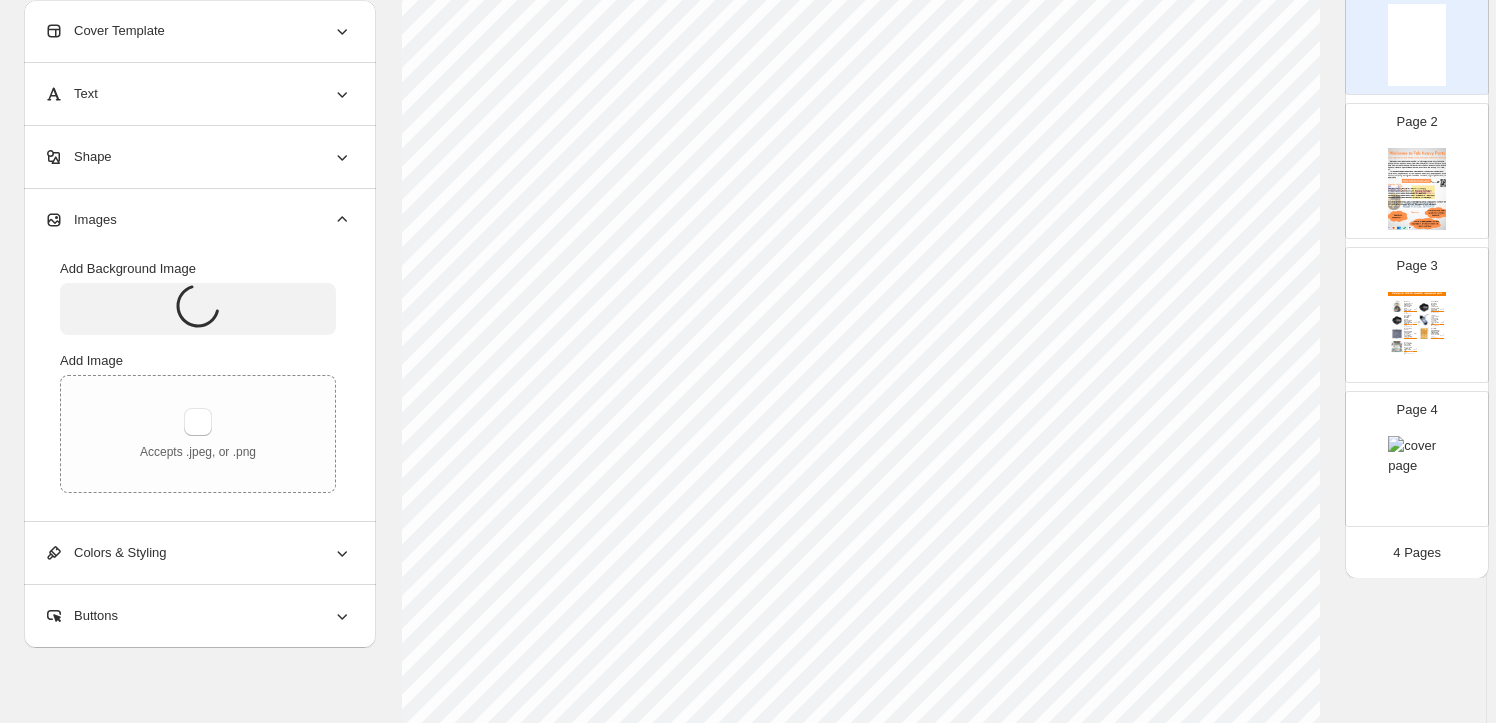 click at bounding box center [1417, 456] 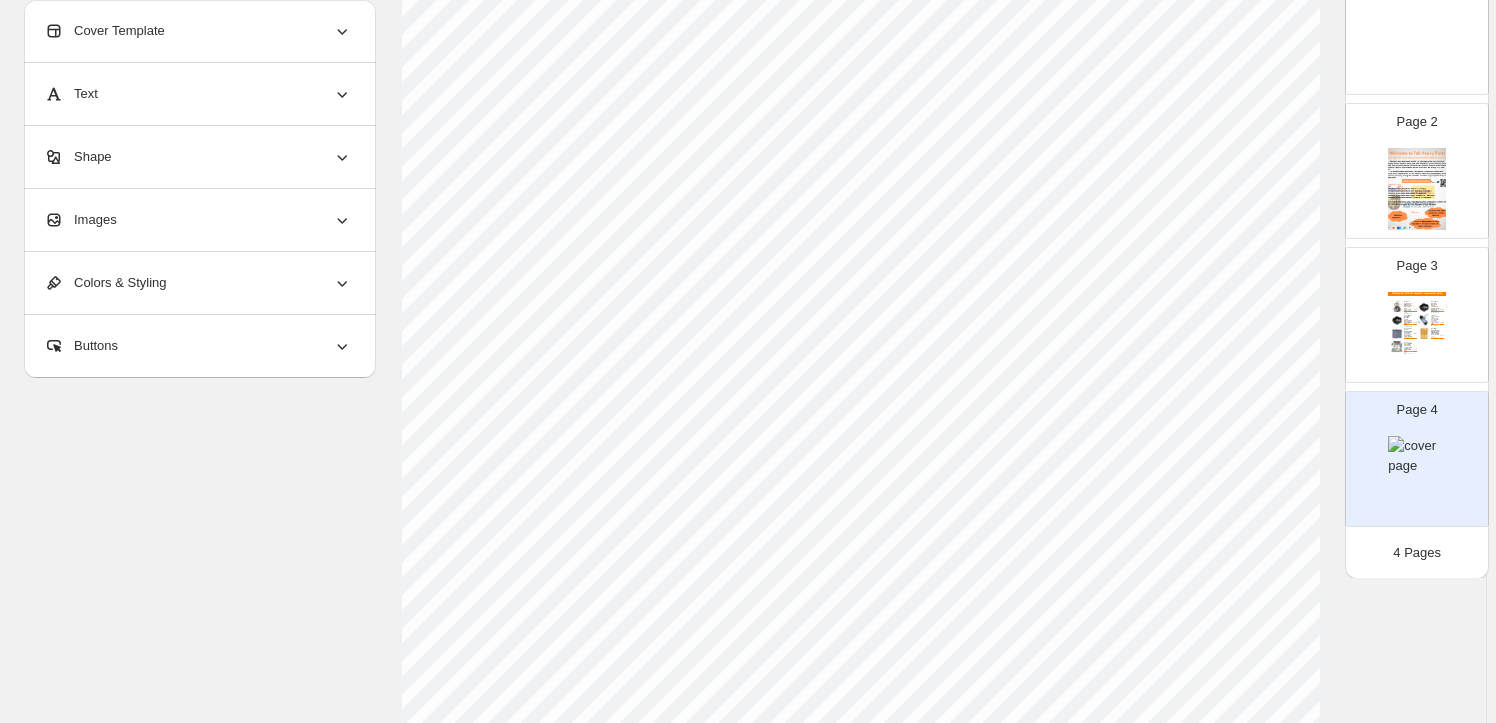 click on "Images" at bounding box center [198, 220] 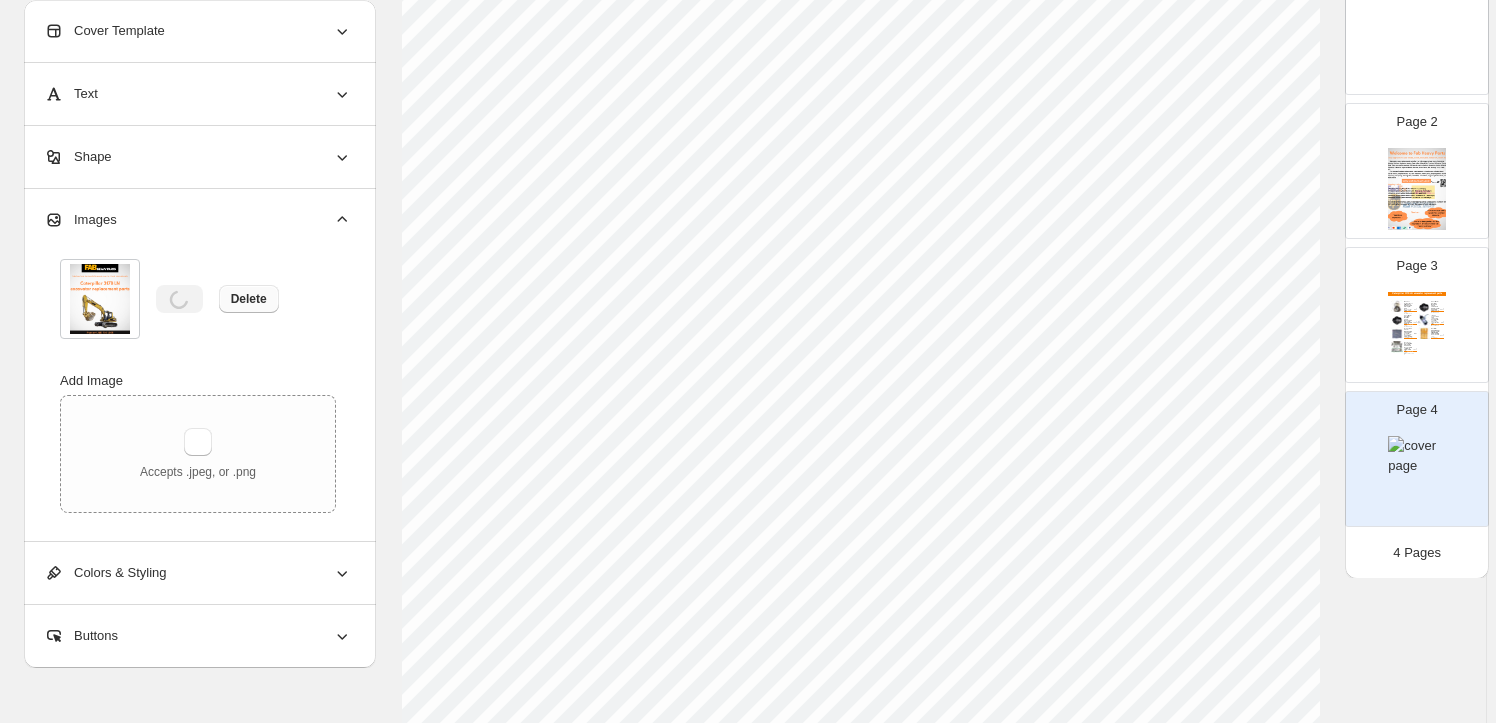 click on "Delete" at bounding box center [249, 299] 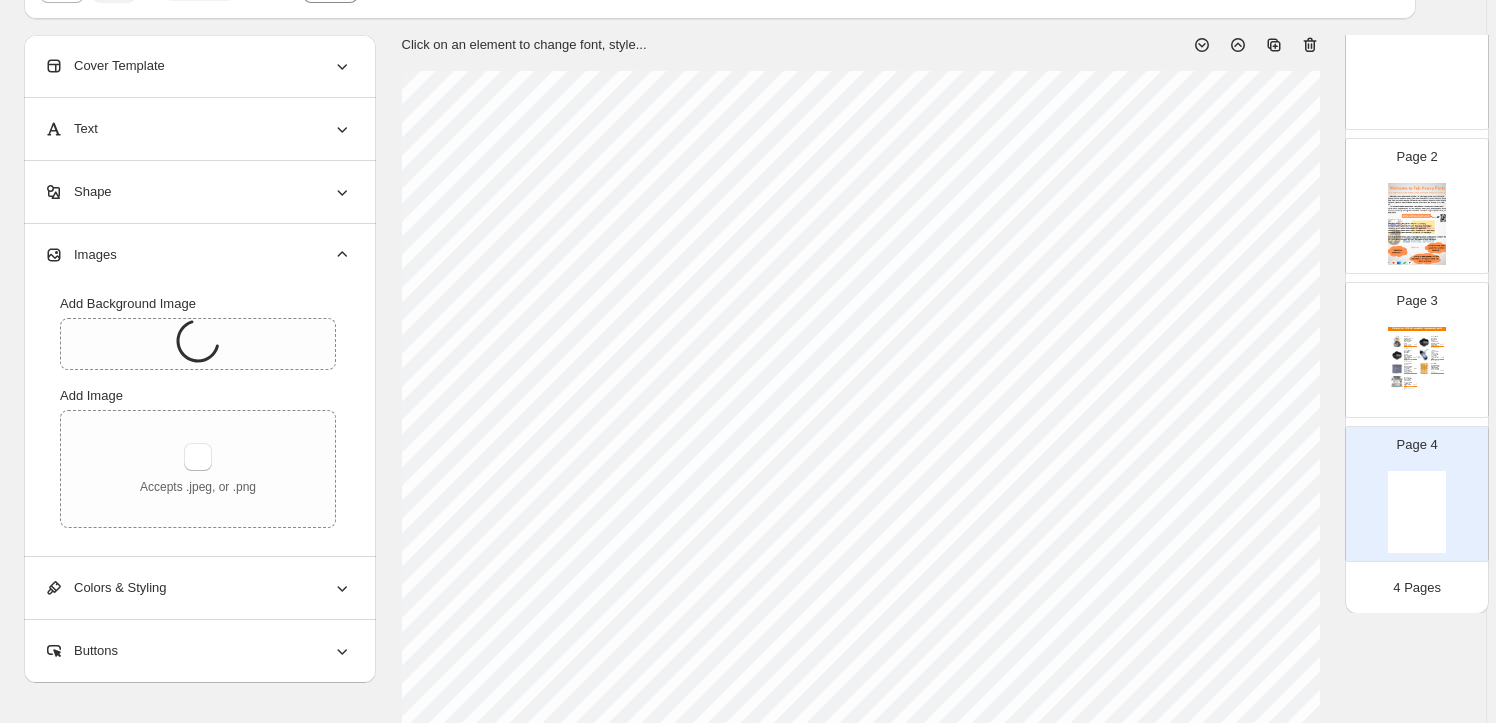 scroll, scrollTop: 0, scrollLeft: 0, axis: both 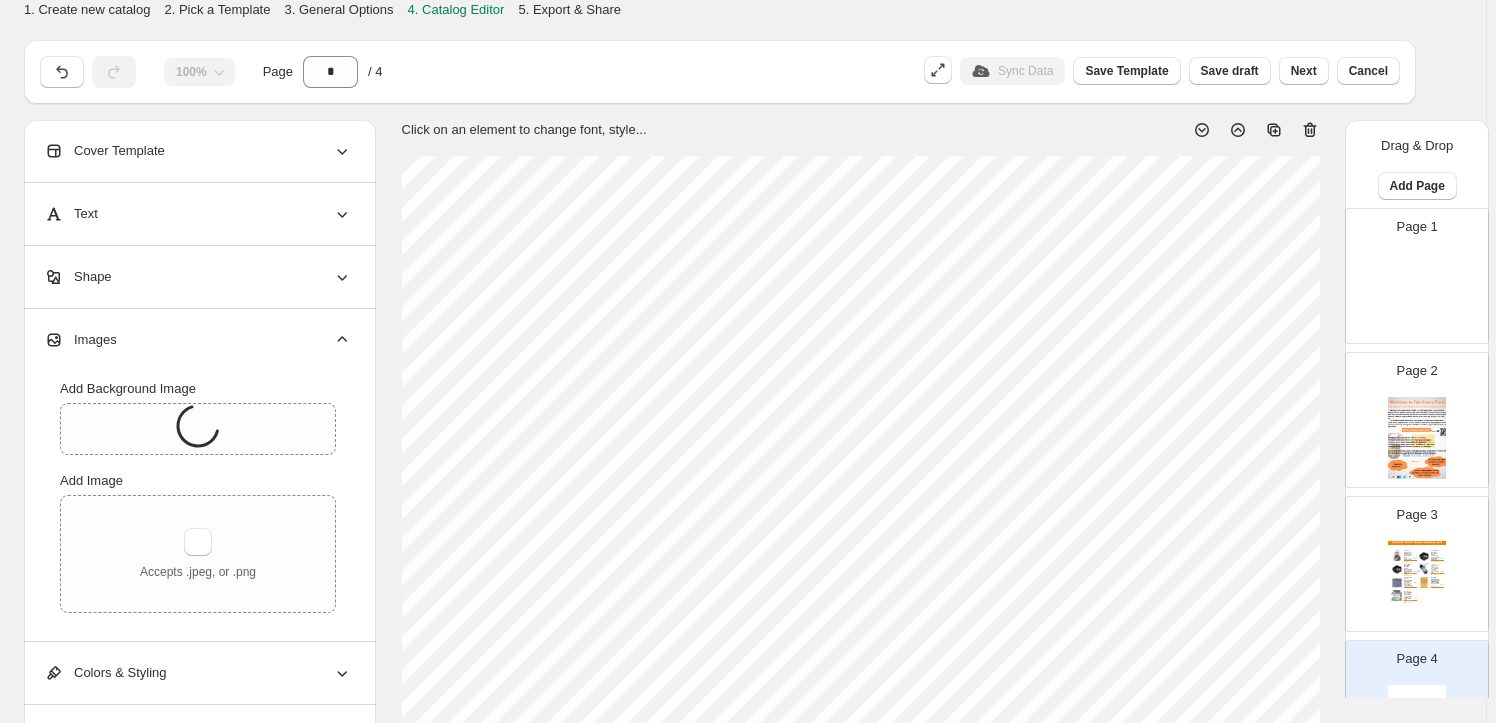 click at bounding box center [1417, 294] 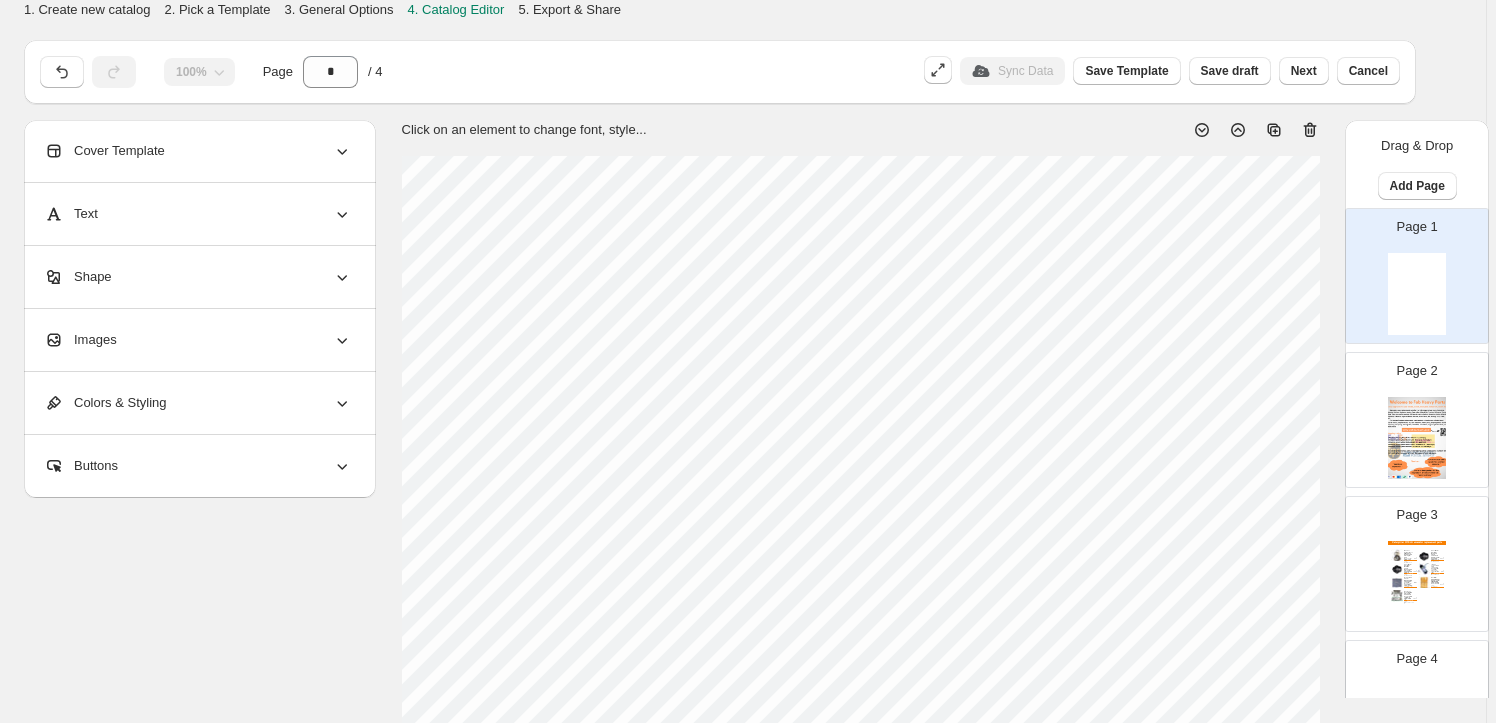 click on "Images" at bounding box center (198, 340) 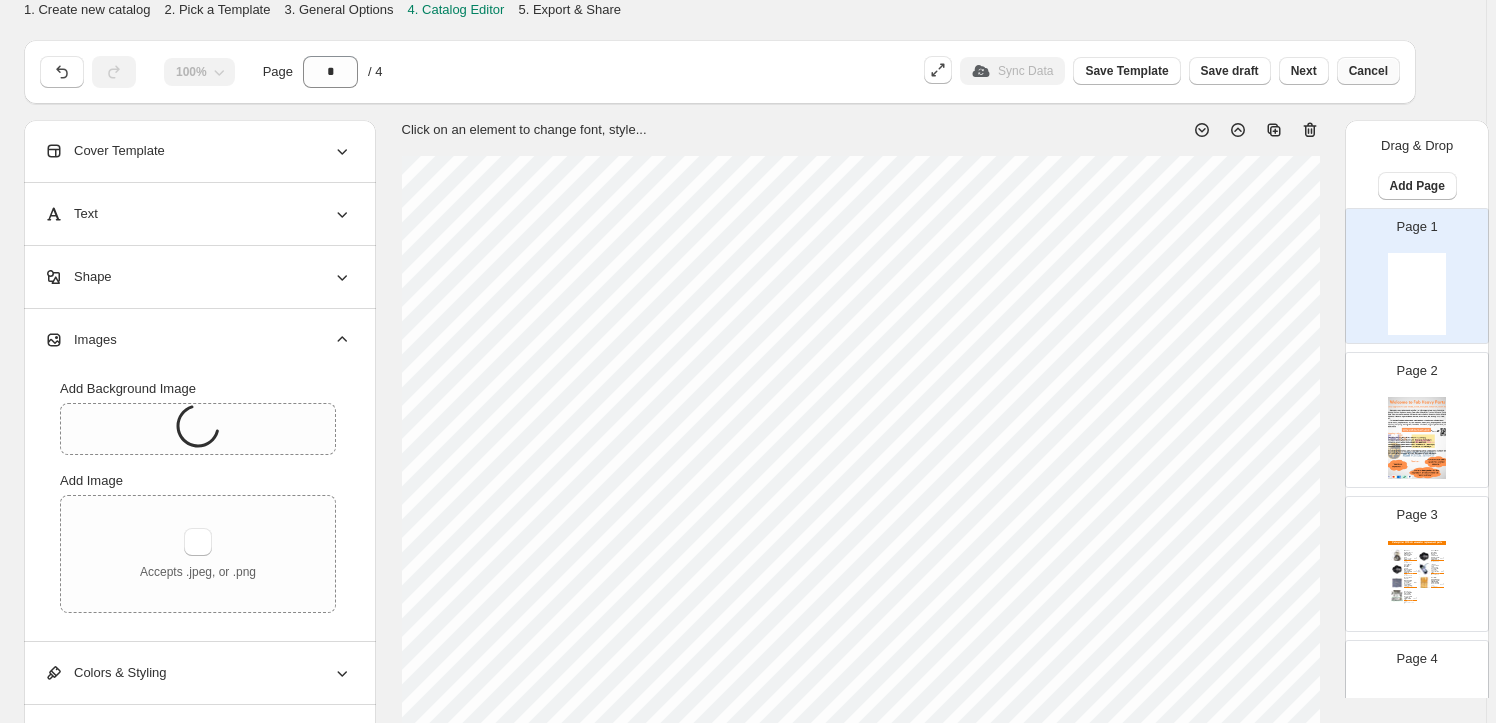 click on "Cancel" at bounding box center (1368, 71) 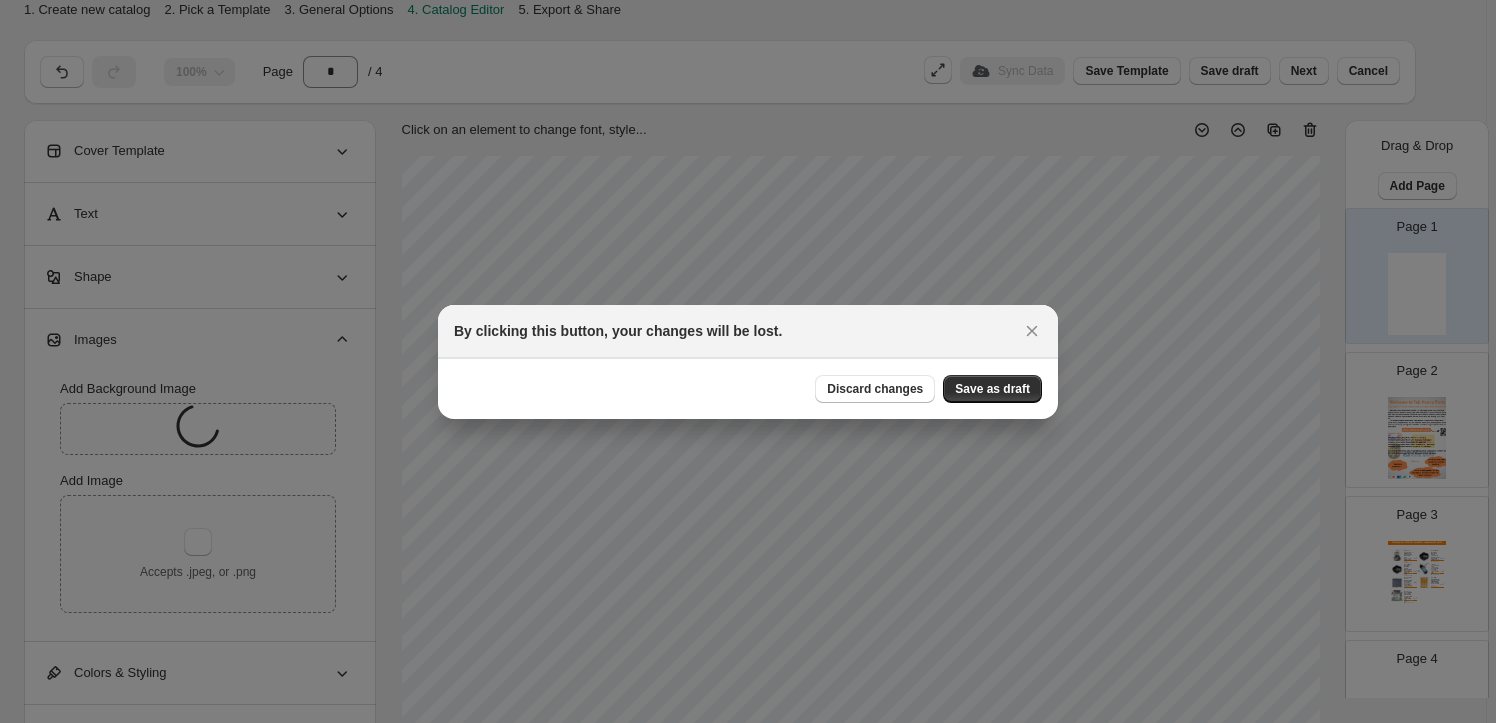 click on "Save as draft" at bounding box center (992, 389) 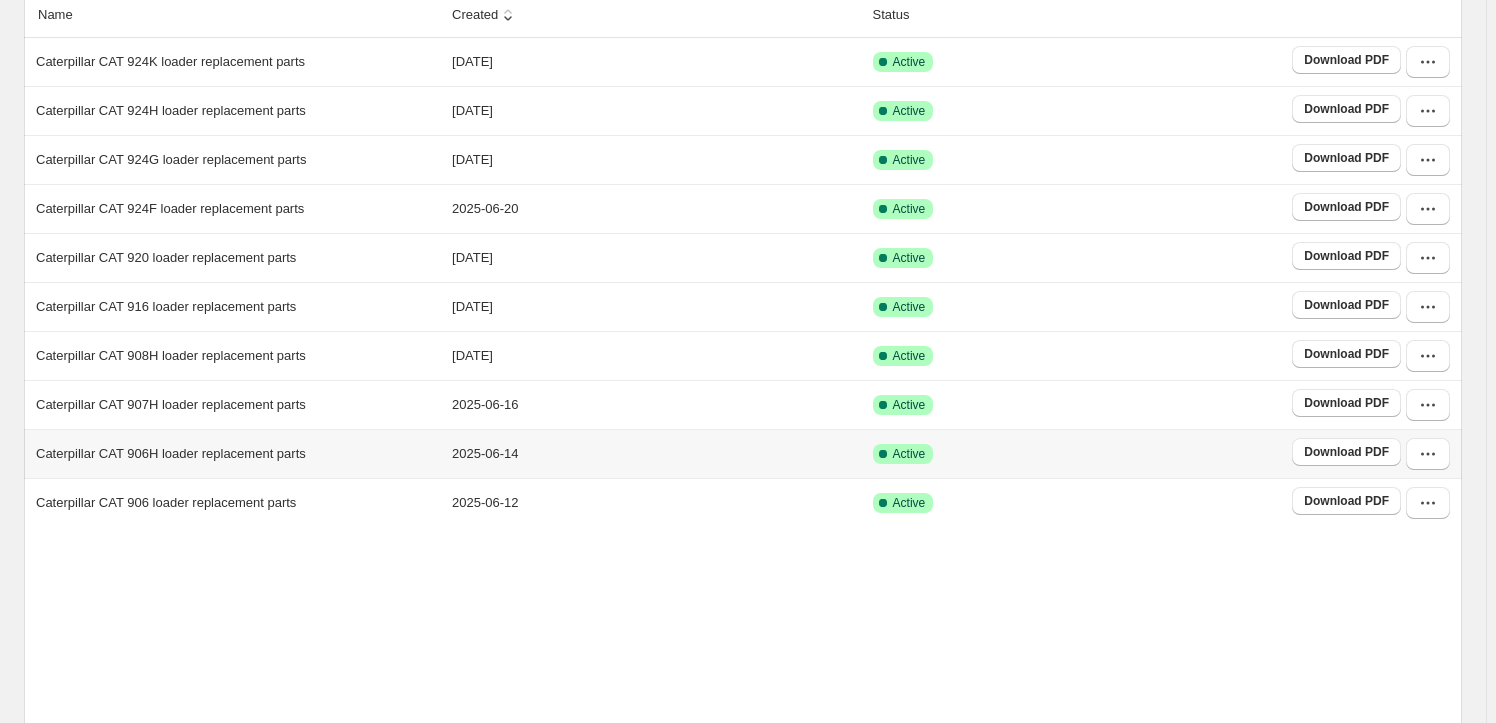 scroll, scrollTop: 372, scrollLeft: 0, axis: vertical 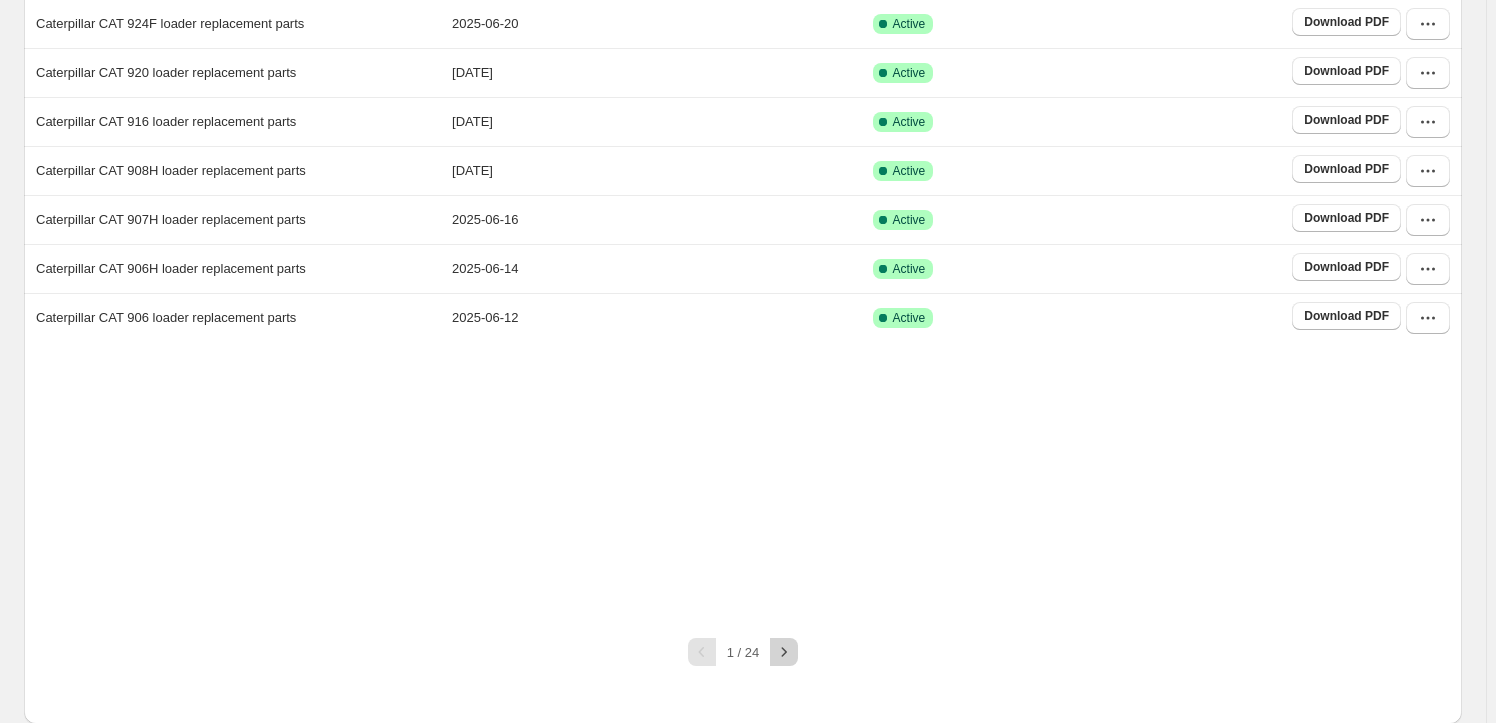 click 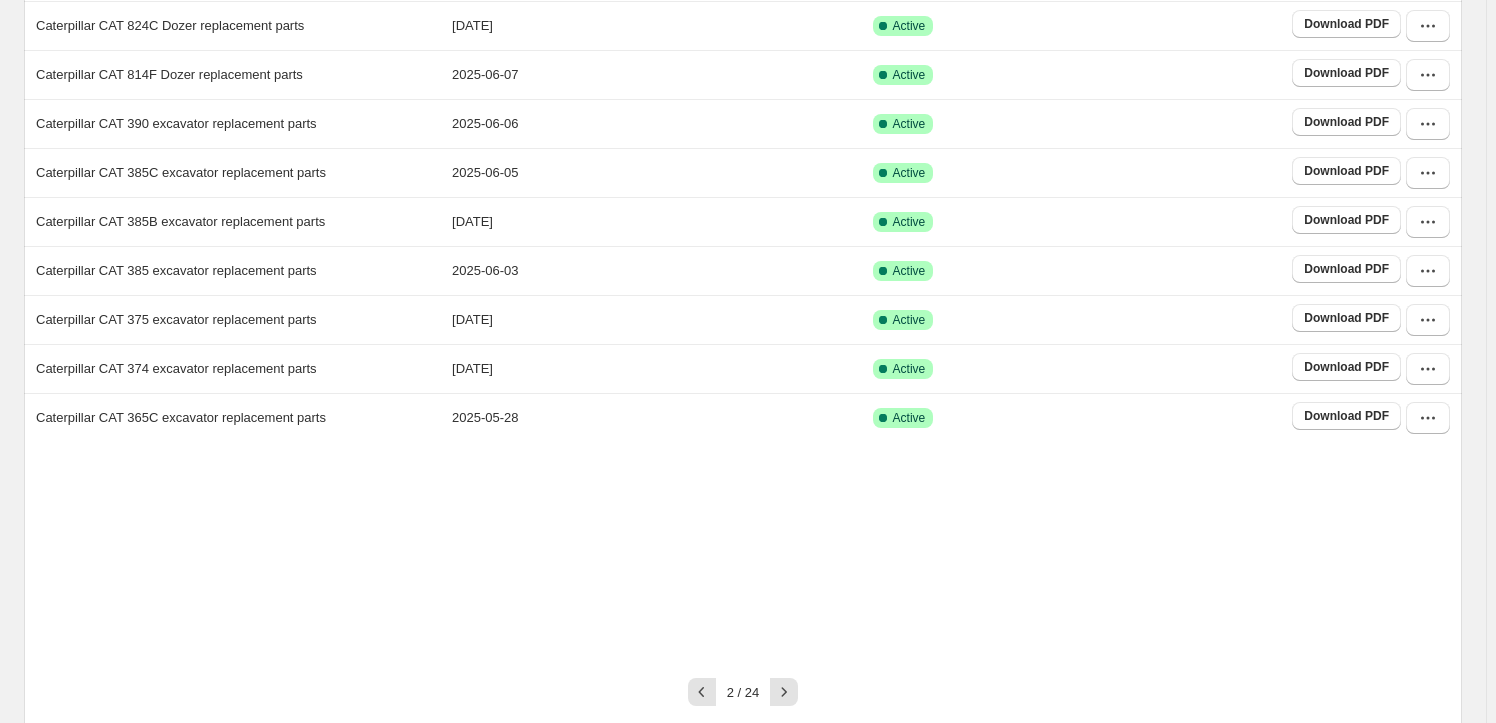 scroll, scrollTop: 312, scrollLeft: 0, axis: vertical 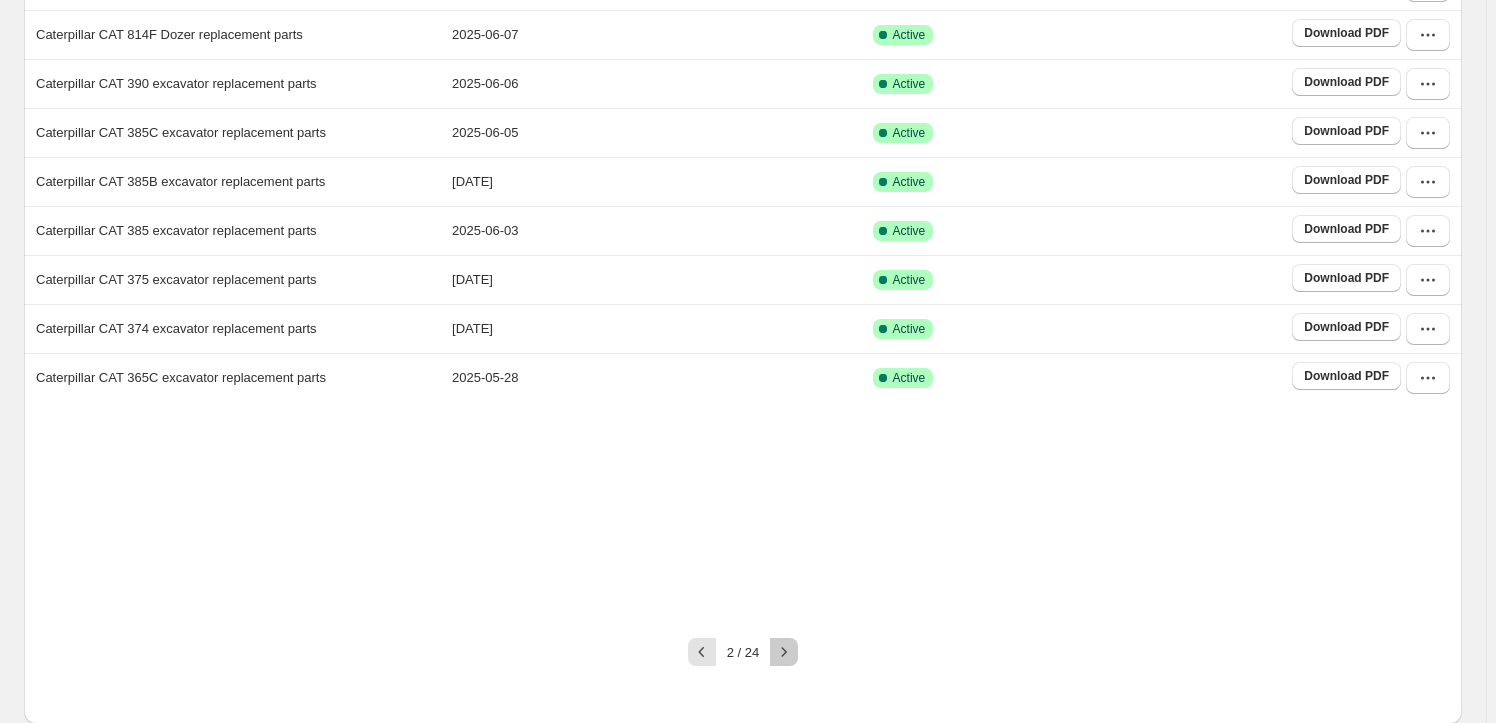 click 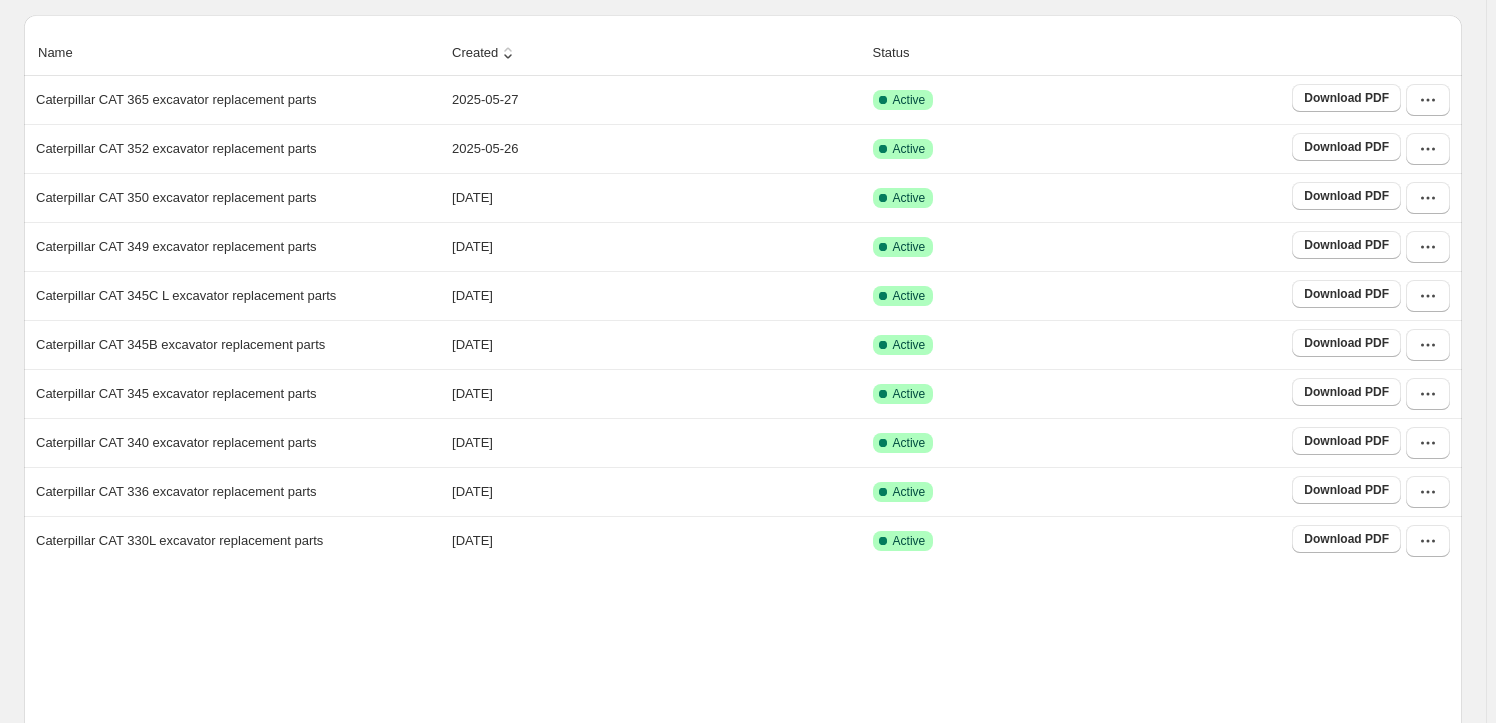 scroll, scrollTop: 372, scrollLeft: 0, axis: vertical 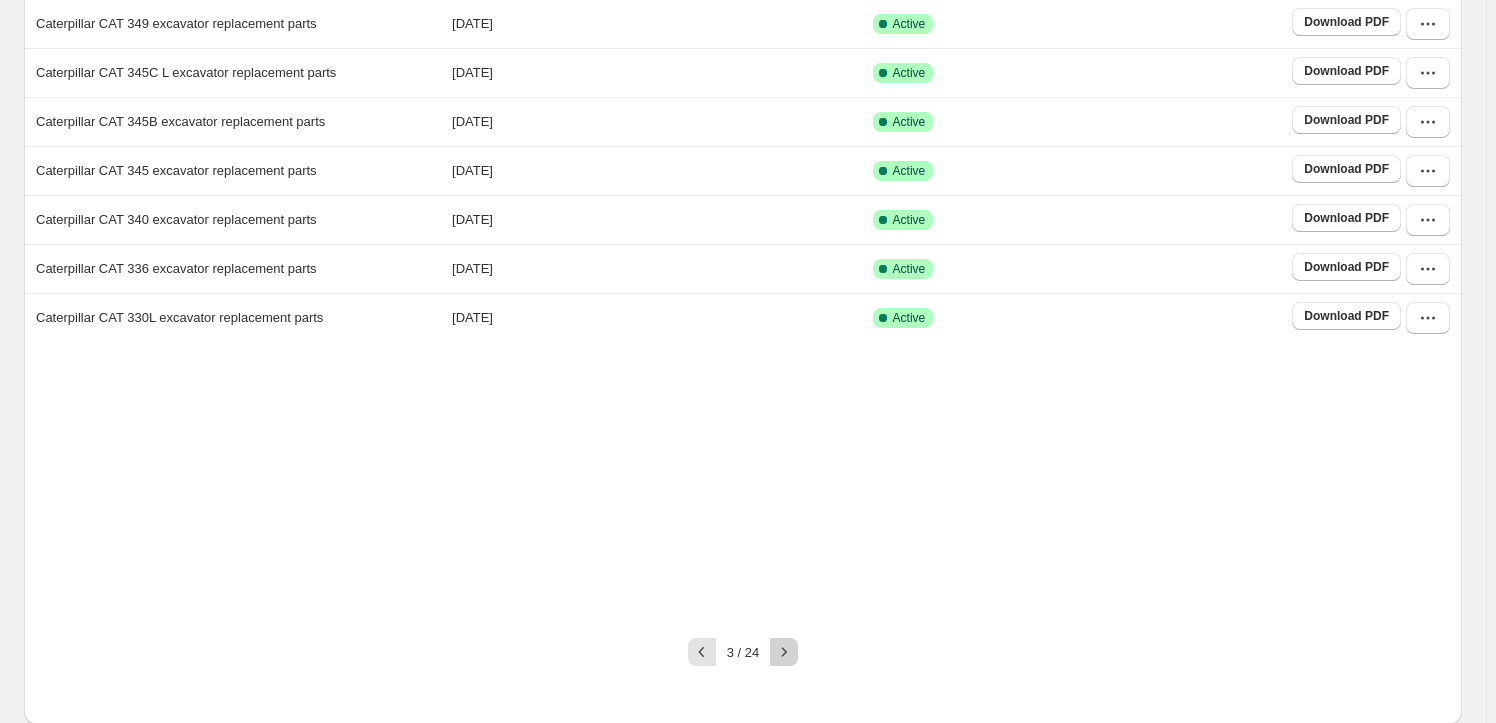 click 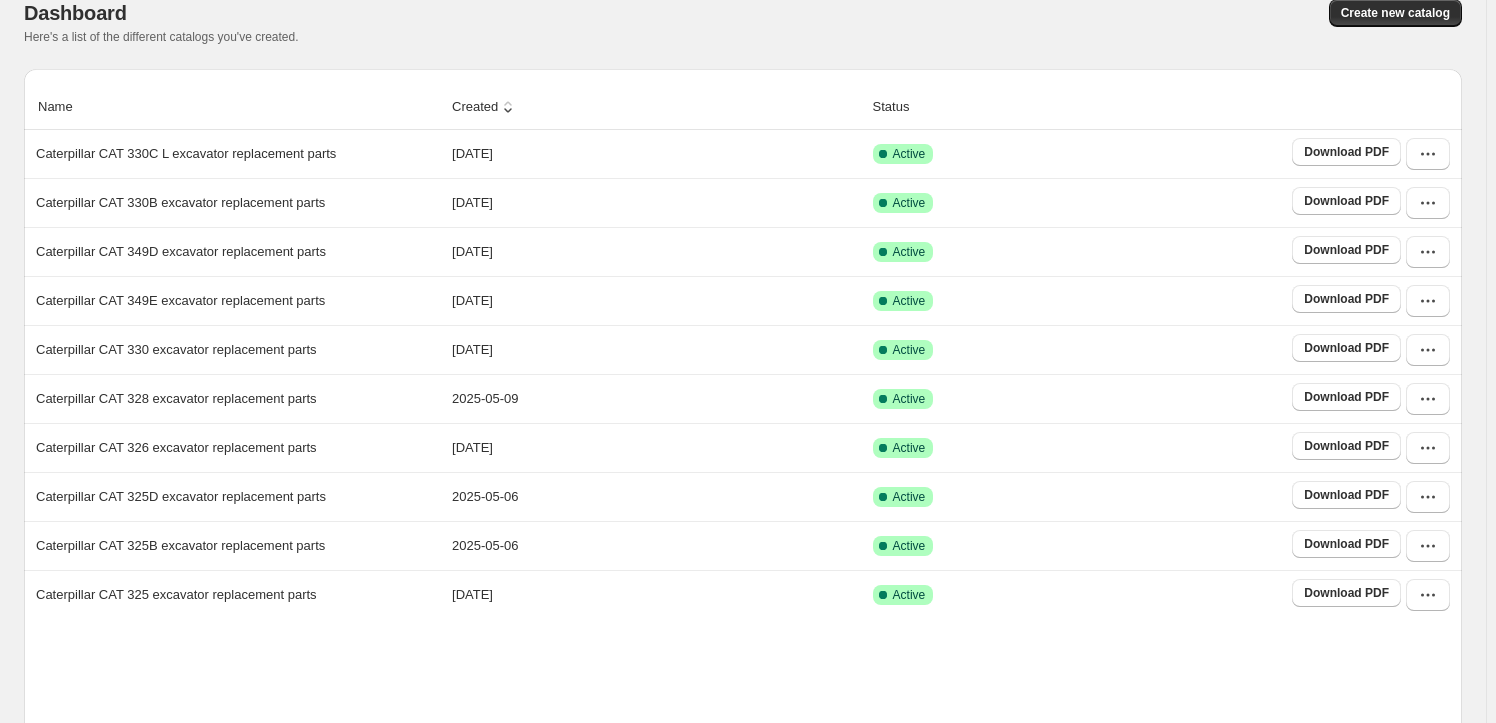 scroll, scrollTop: 372, scrollLeft: 0, axis: vertical 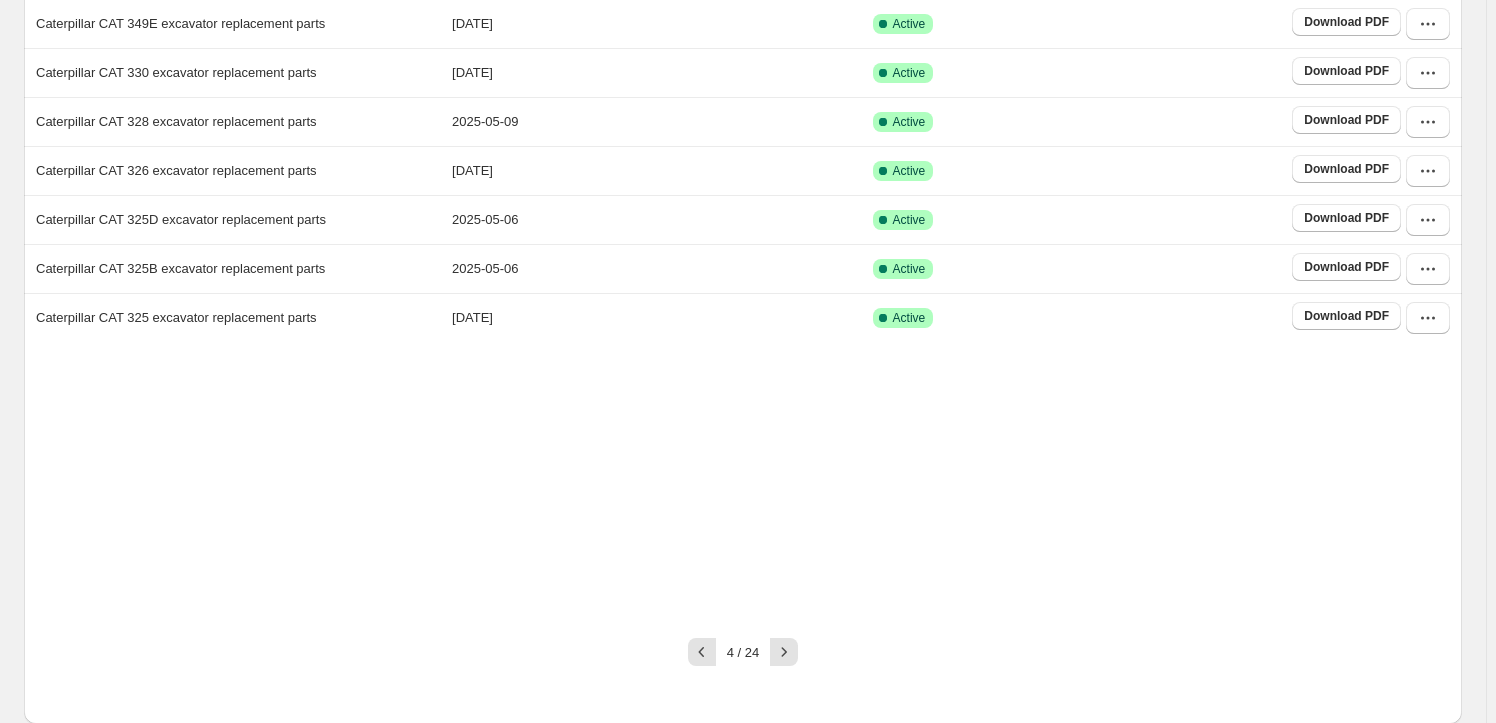 click on "4 / 24" at bounding box center (735, 644) 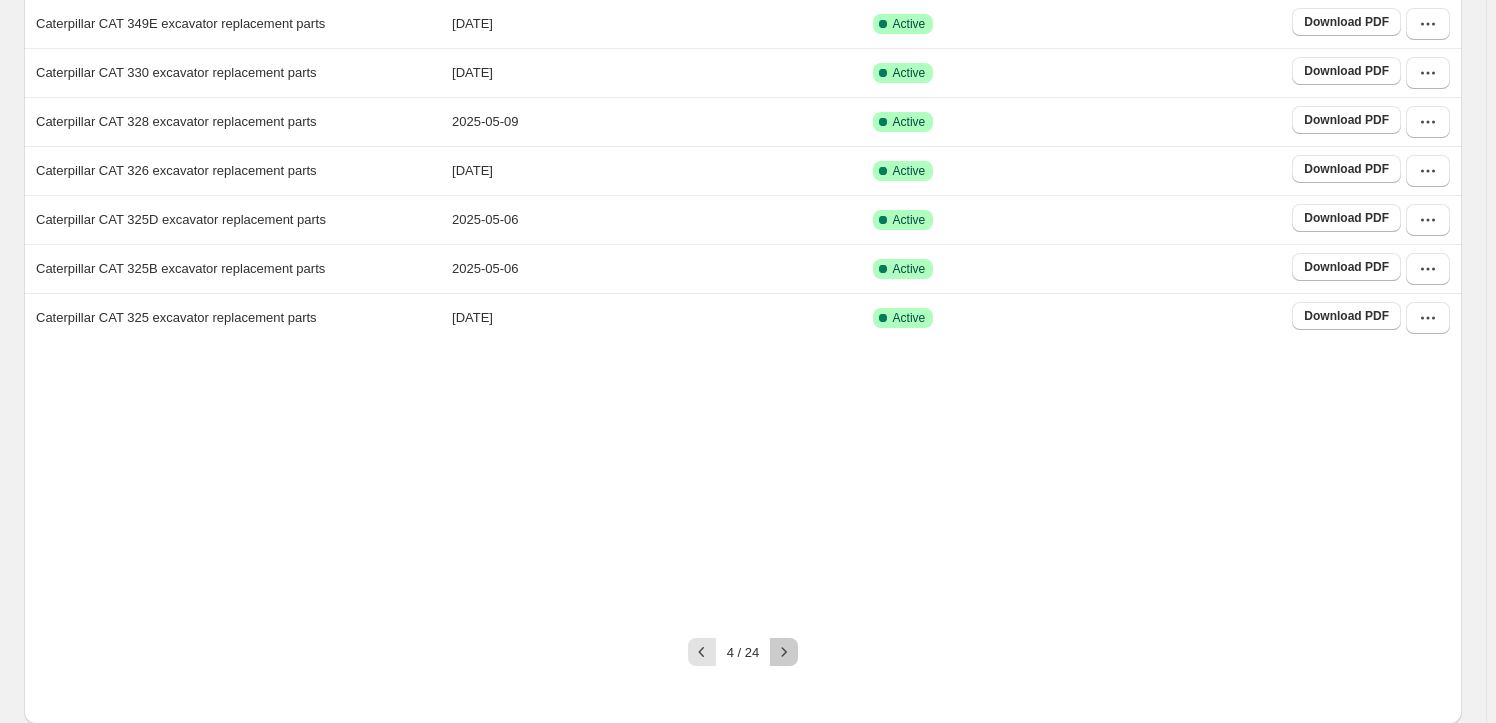 click at bounding box center (784, 652) 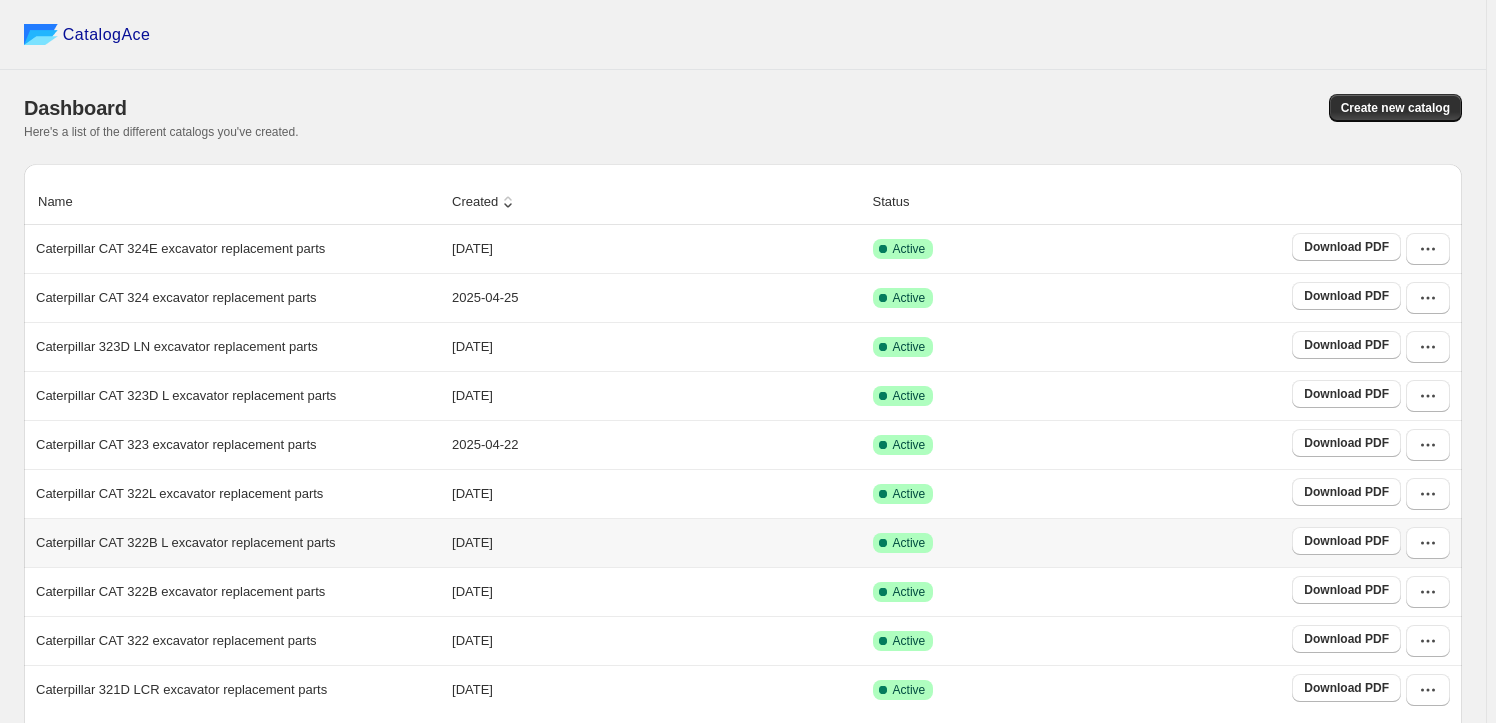 scroll, scrollTop: 372, scrollLeft: 0, axis: vertical 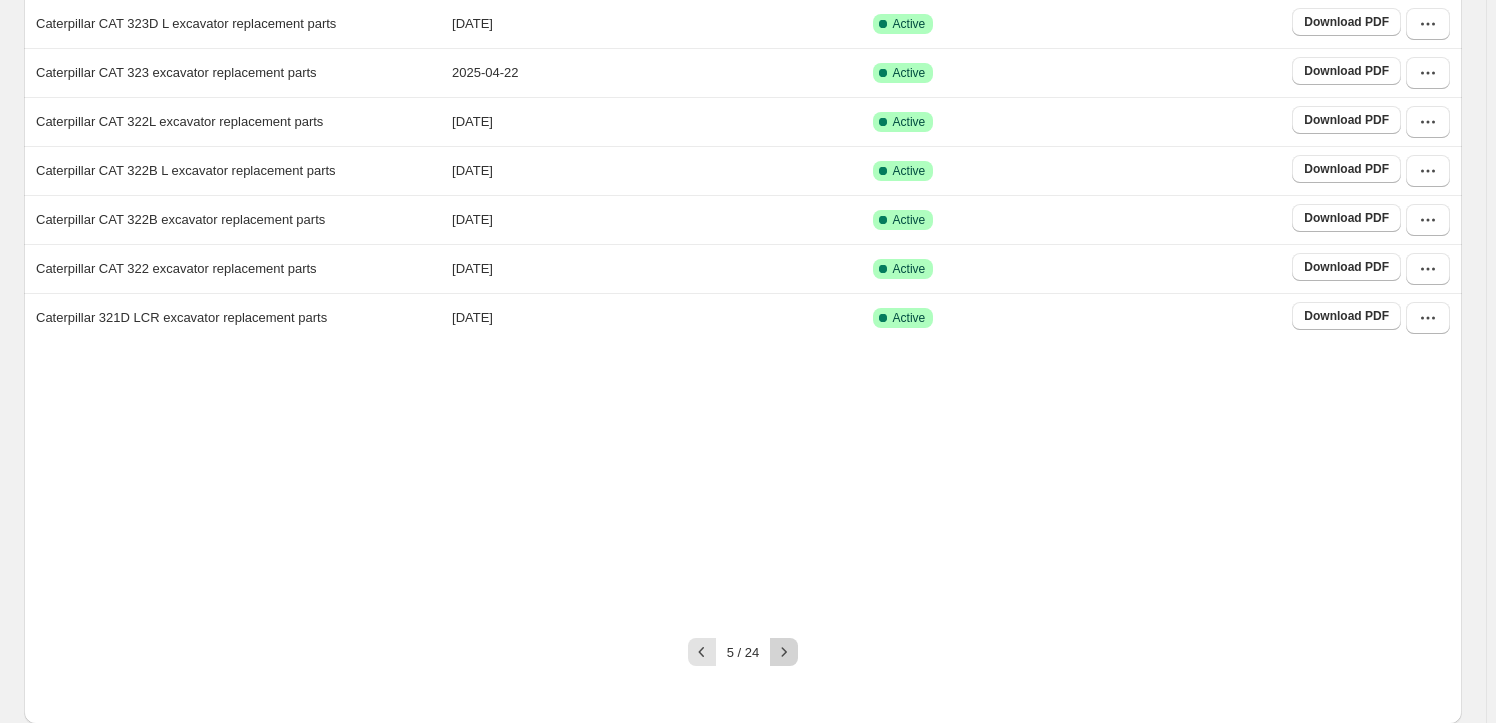 click 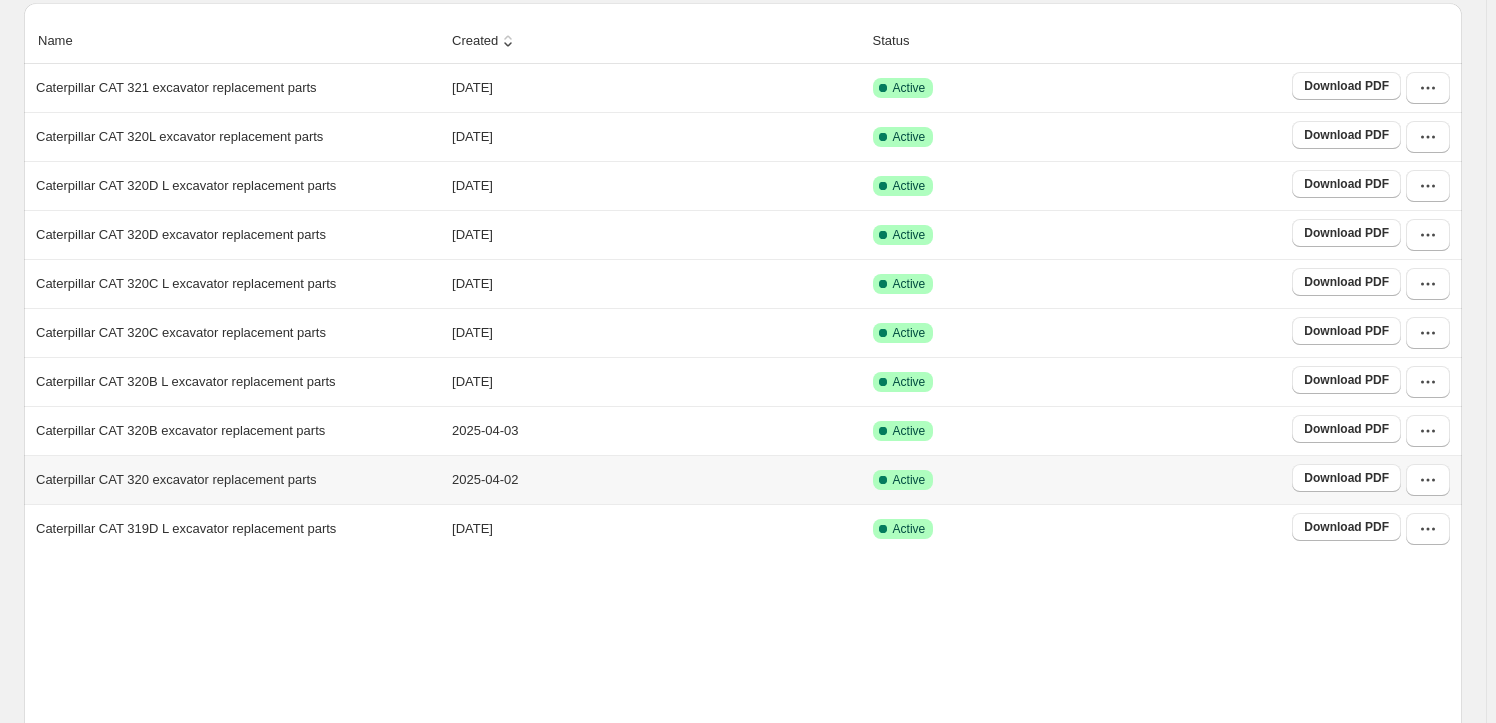 scroll, scrollTop: 372, scrollLeft: 0, axis: vertical 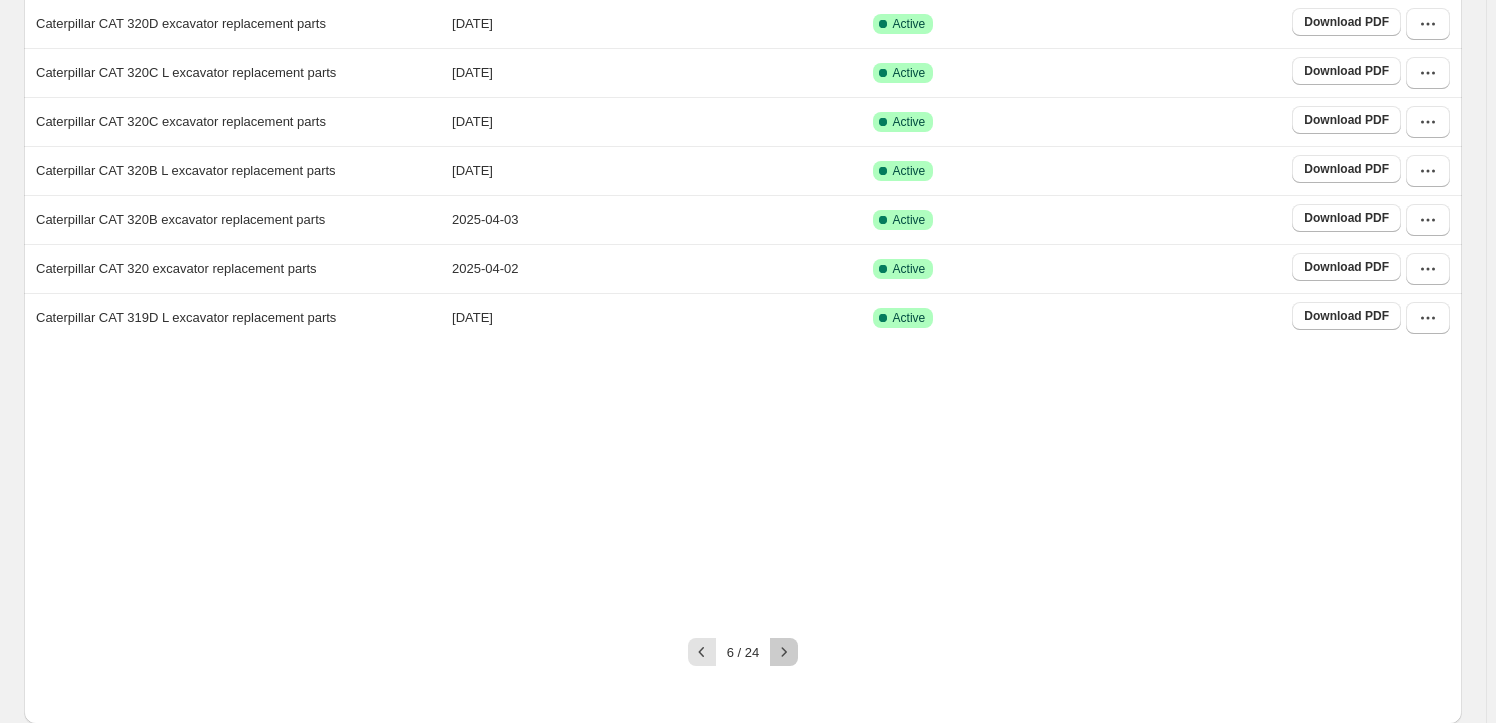 click at bounding box center (784, 652) 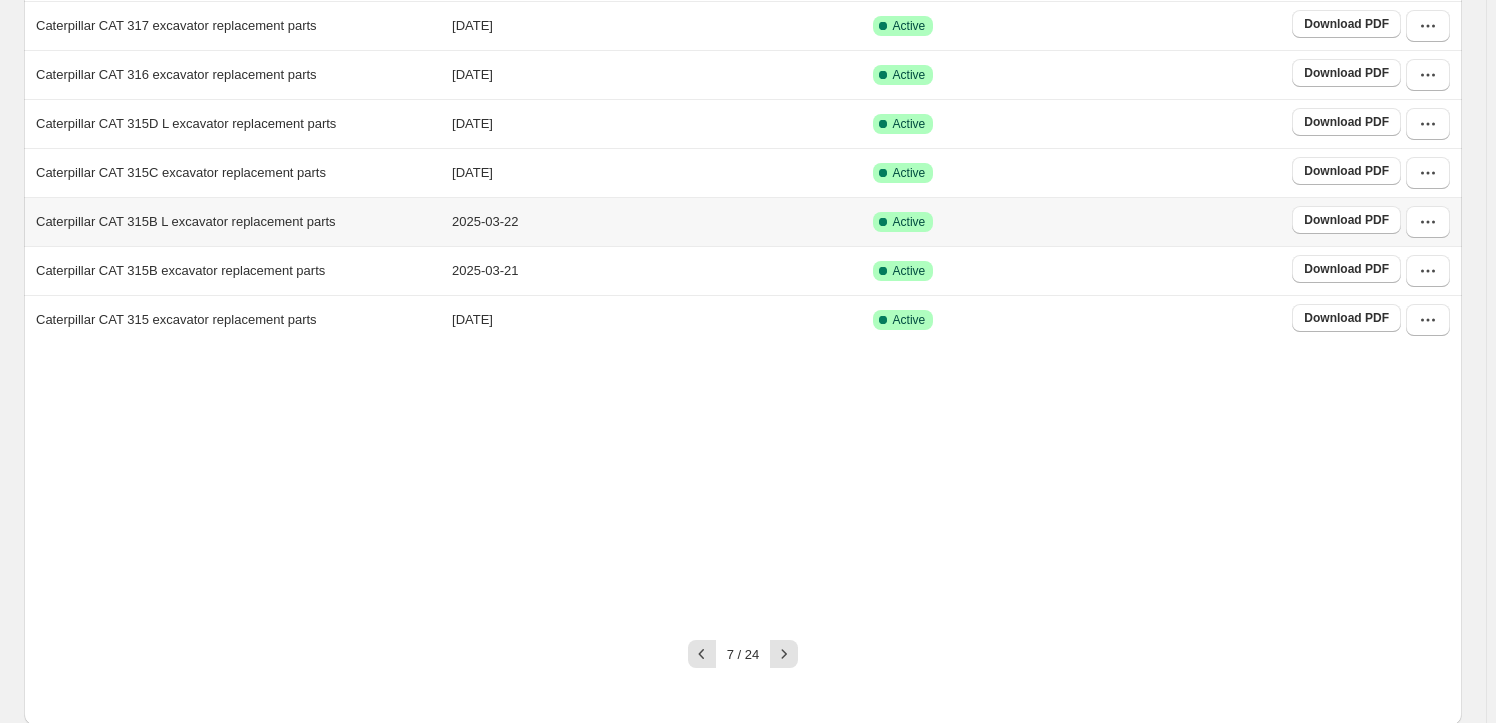 scroll, scrollTop: 372, scrollLeft: 0, axis: vertical 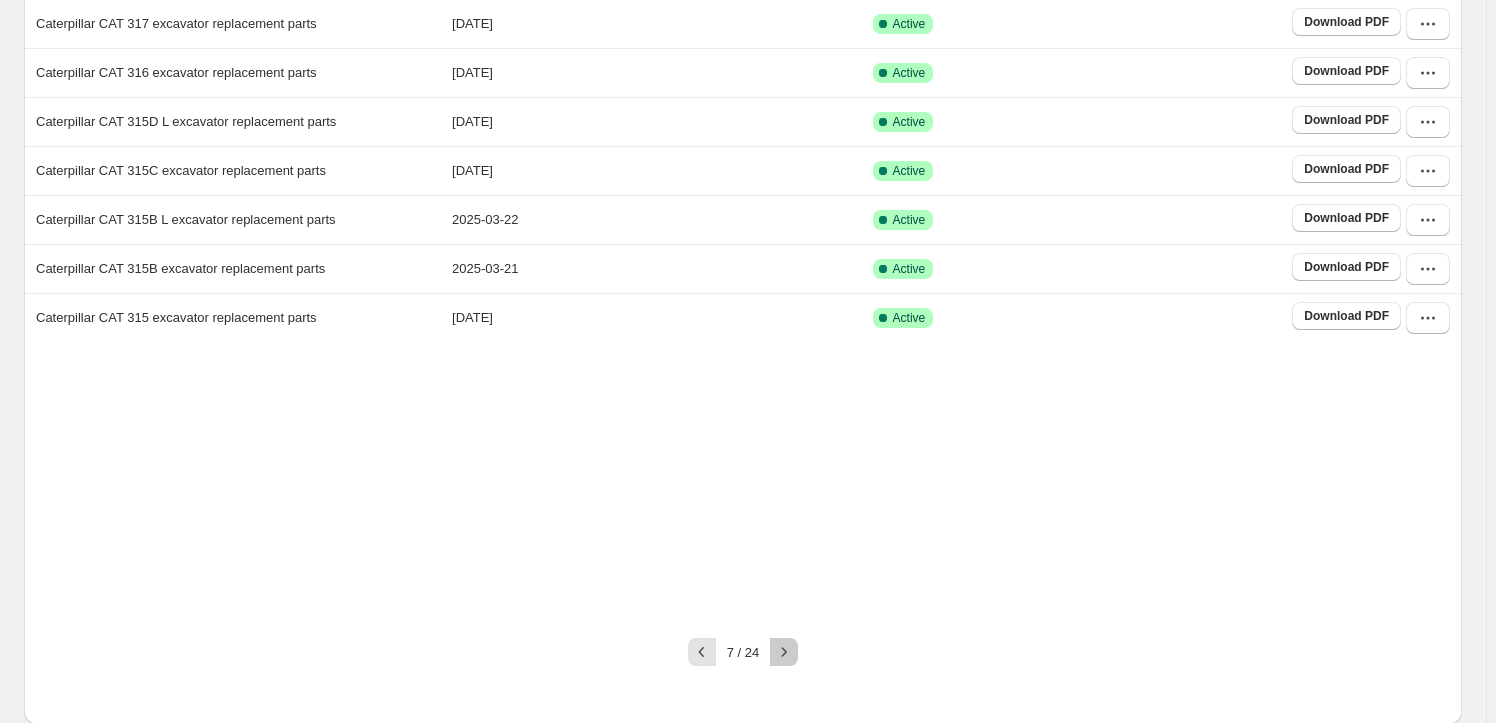 drag, startPoint x: 778, startPoint y: 649, endPoint x: 659, endPoint y: 507, distance: 185.27008 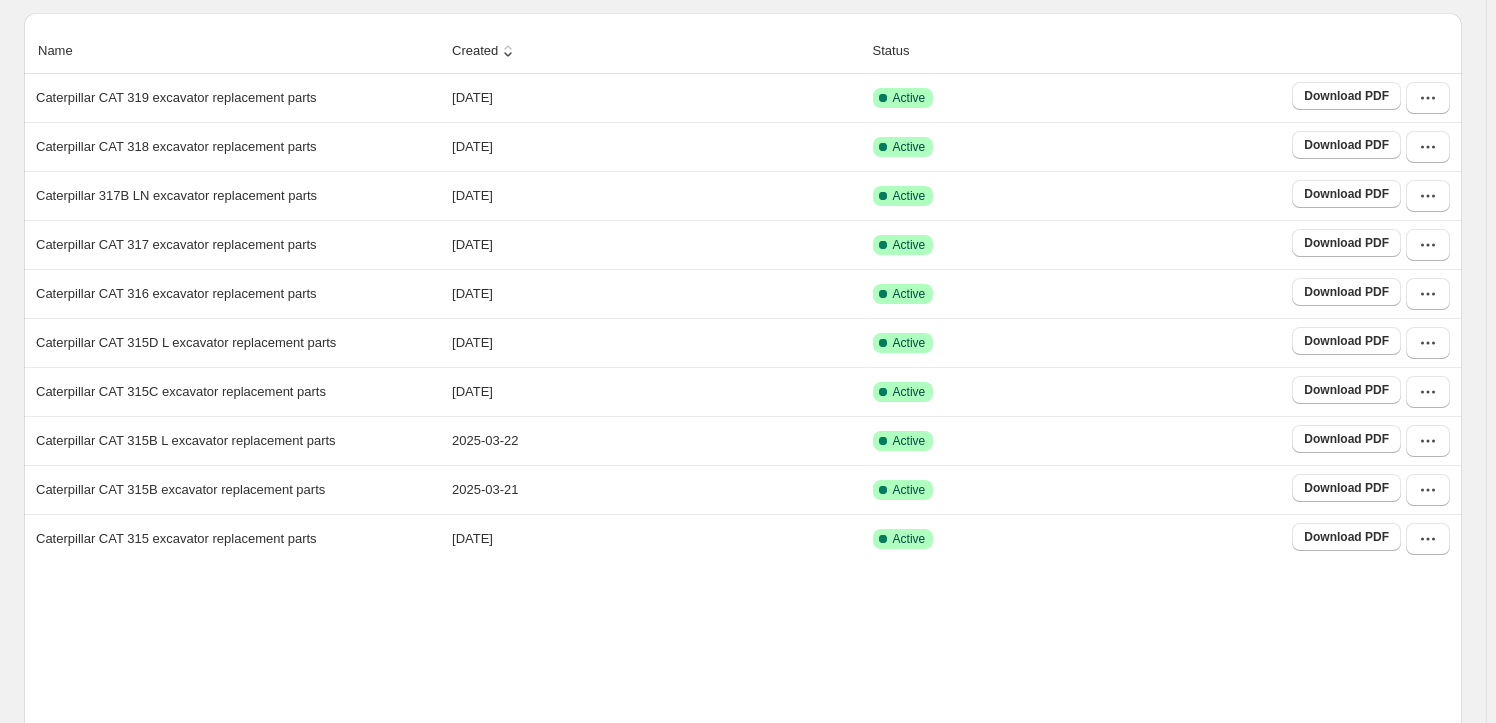 scroll, scrollTop: 0, scrollLeft: 0, axis: both 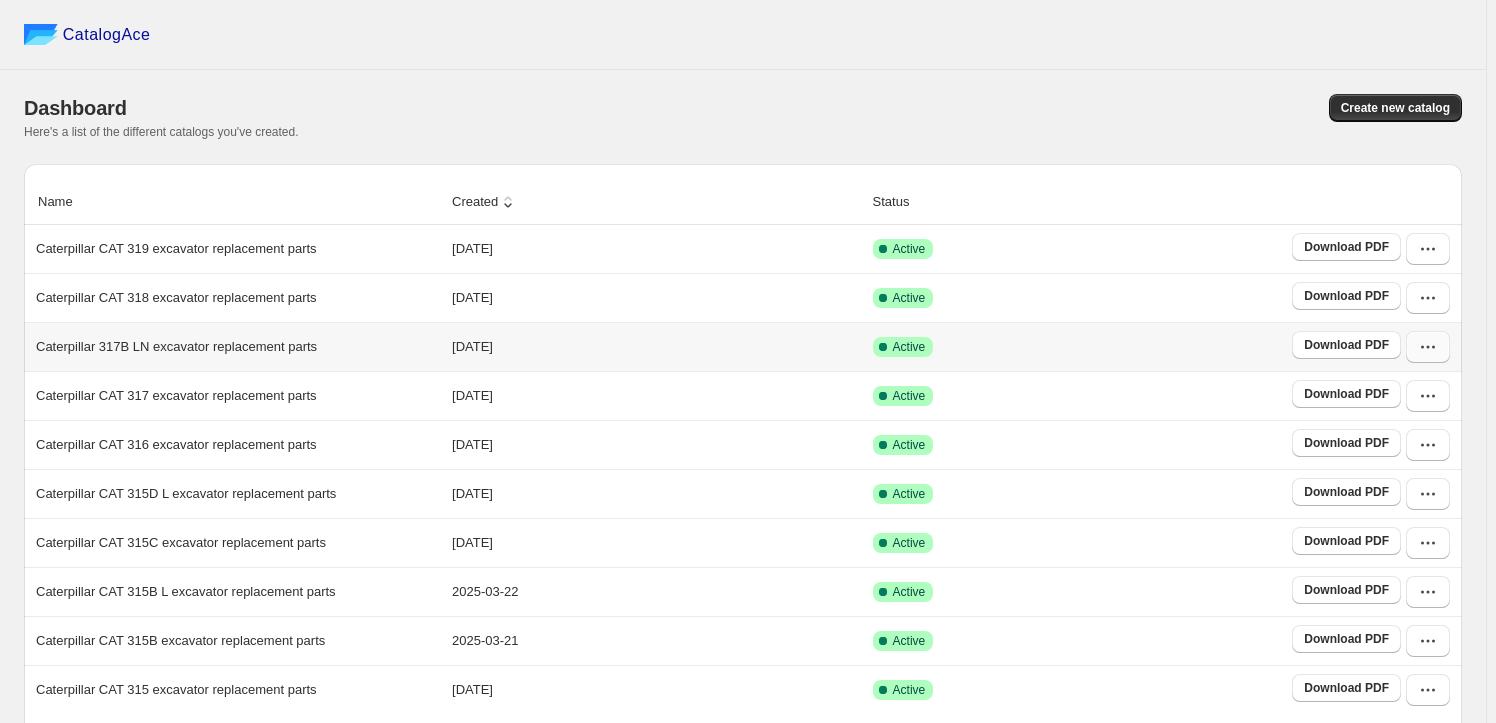 click at bounding box center [1428, 347] 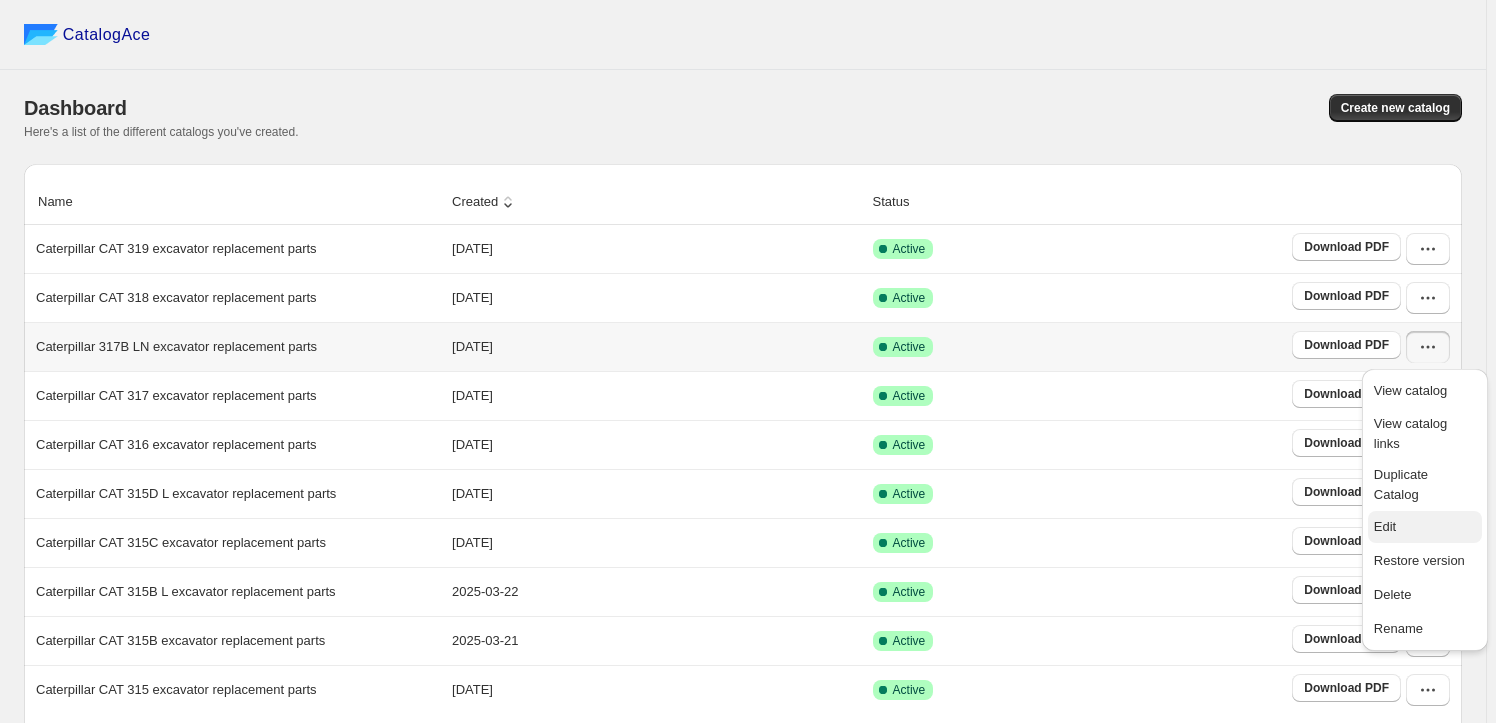 click on "Edit" at bounding box center (1425, 527) 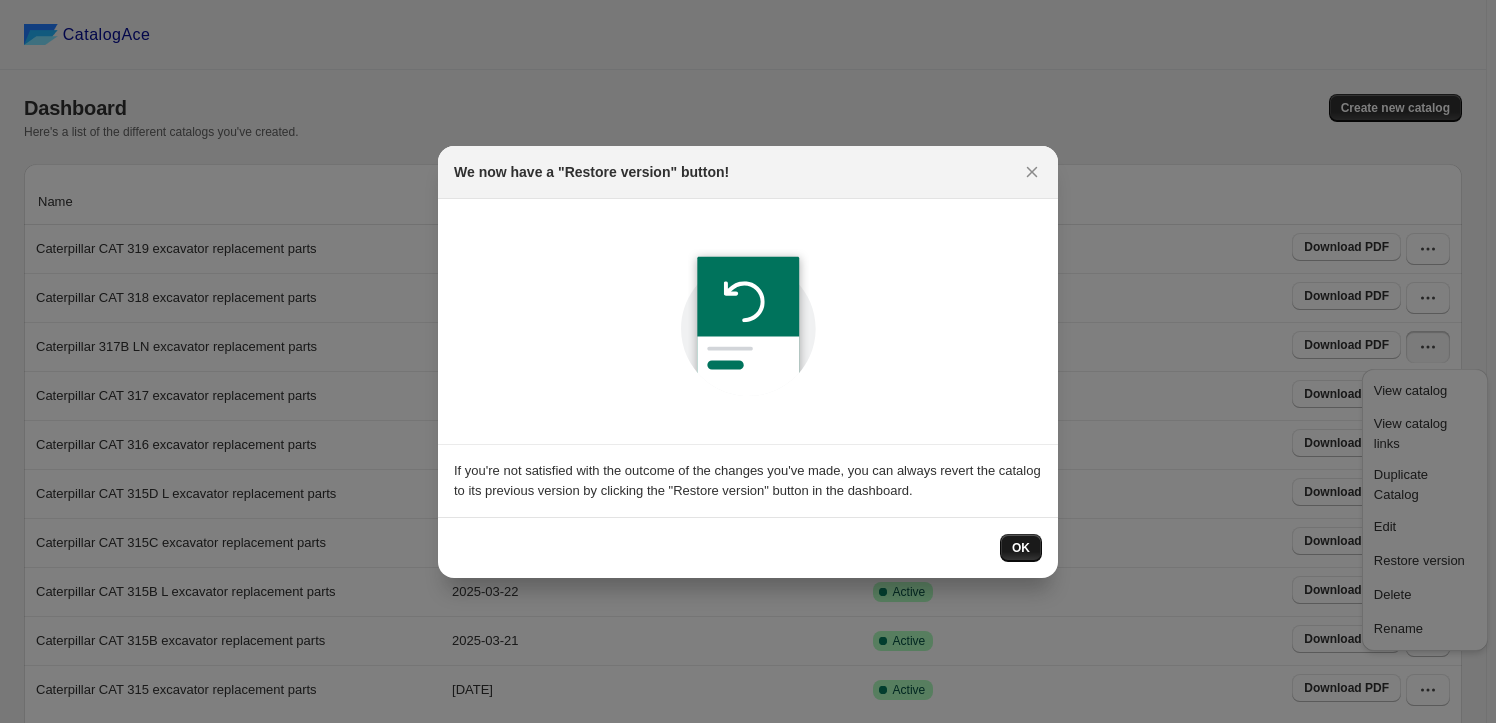 click on "OK" at bounding box center (1021, 548) 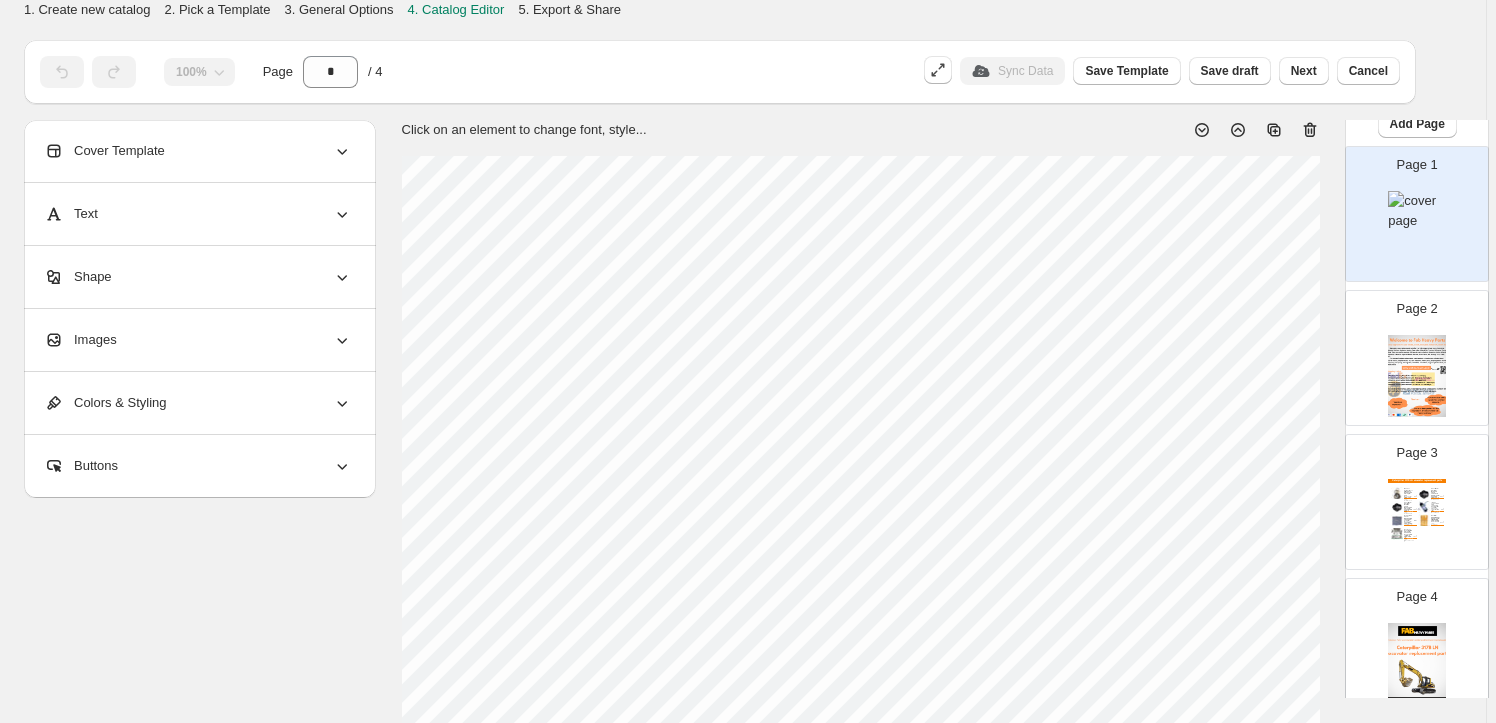 scroll, scrollTop: 0, scrollLeft: 0, axis: both 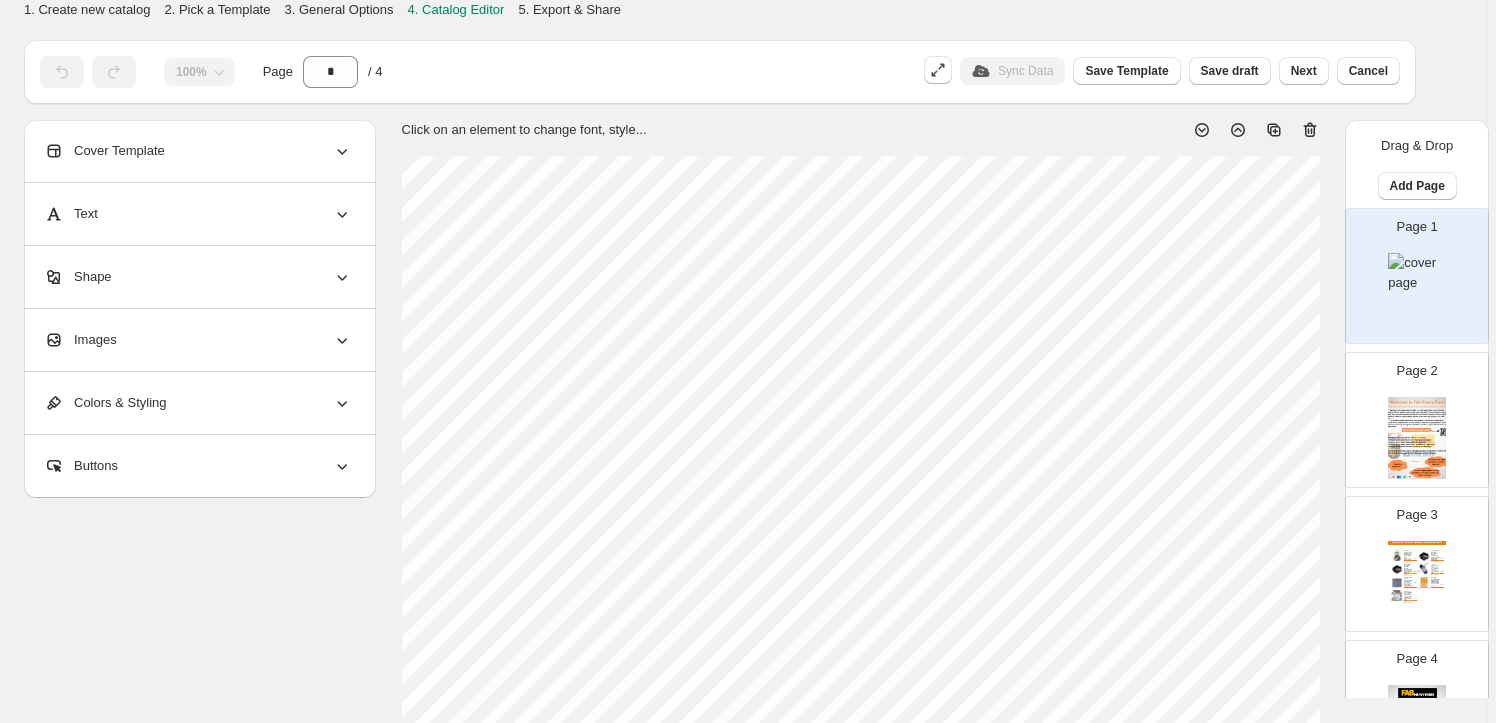click on "Images" at bounding box center [198, 340] 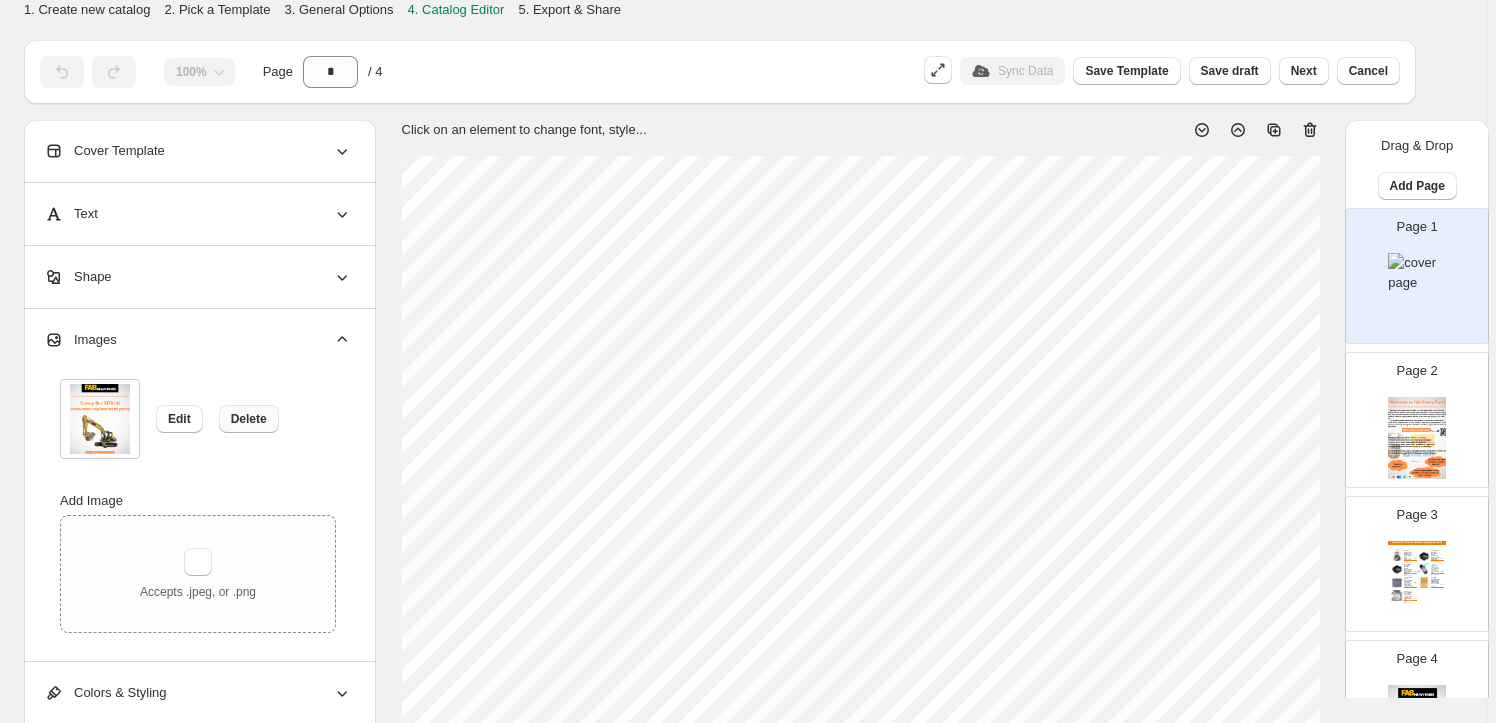 click on "Delete" at bounding box center (249, 419) 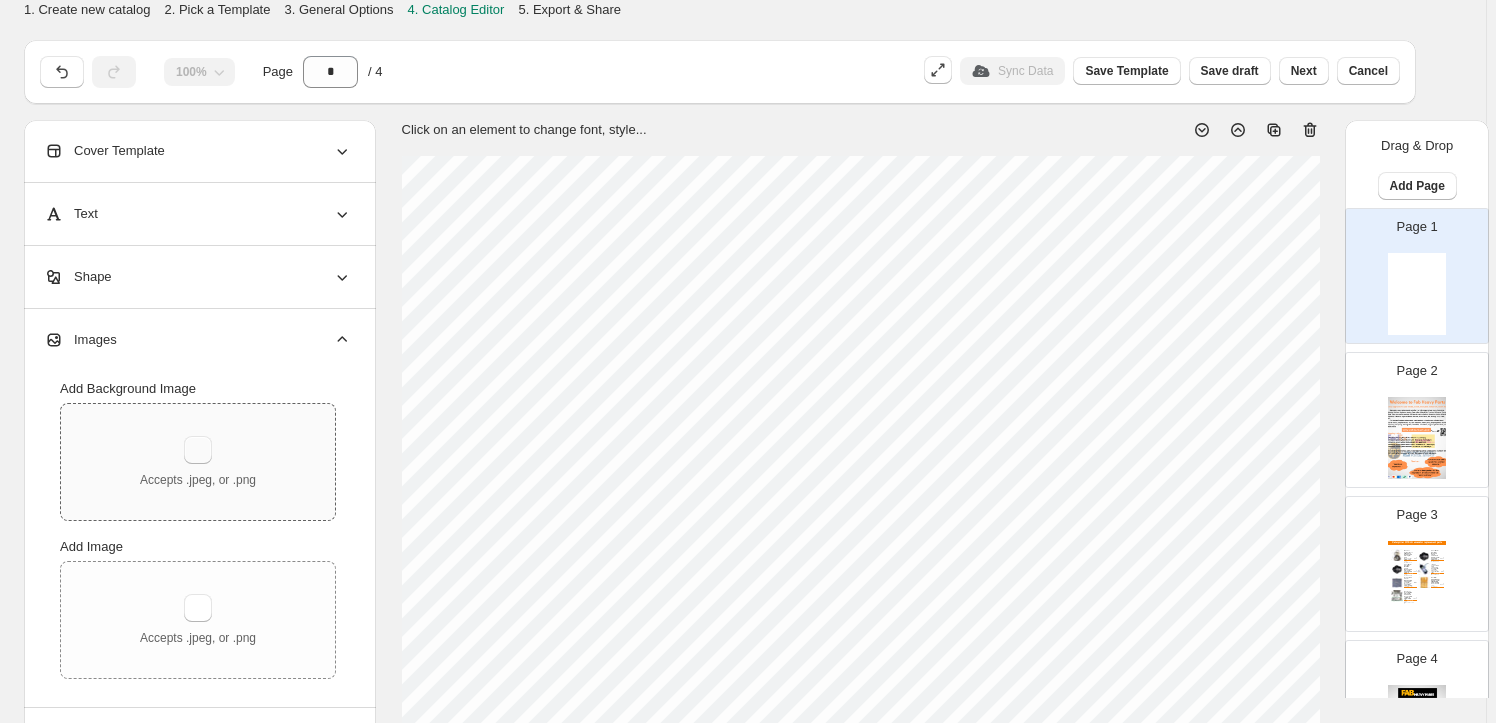 click at bounding box center [198, 450] 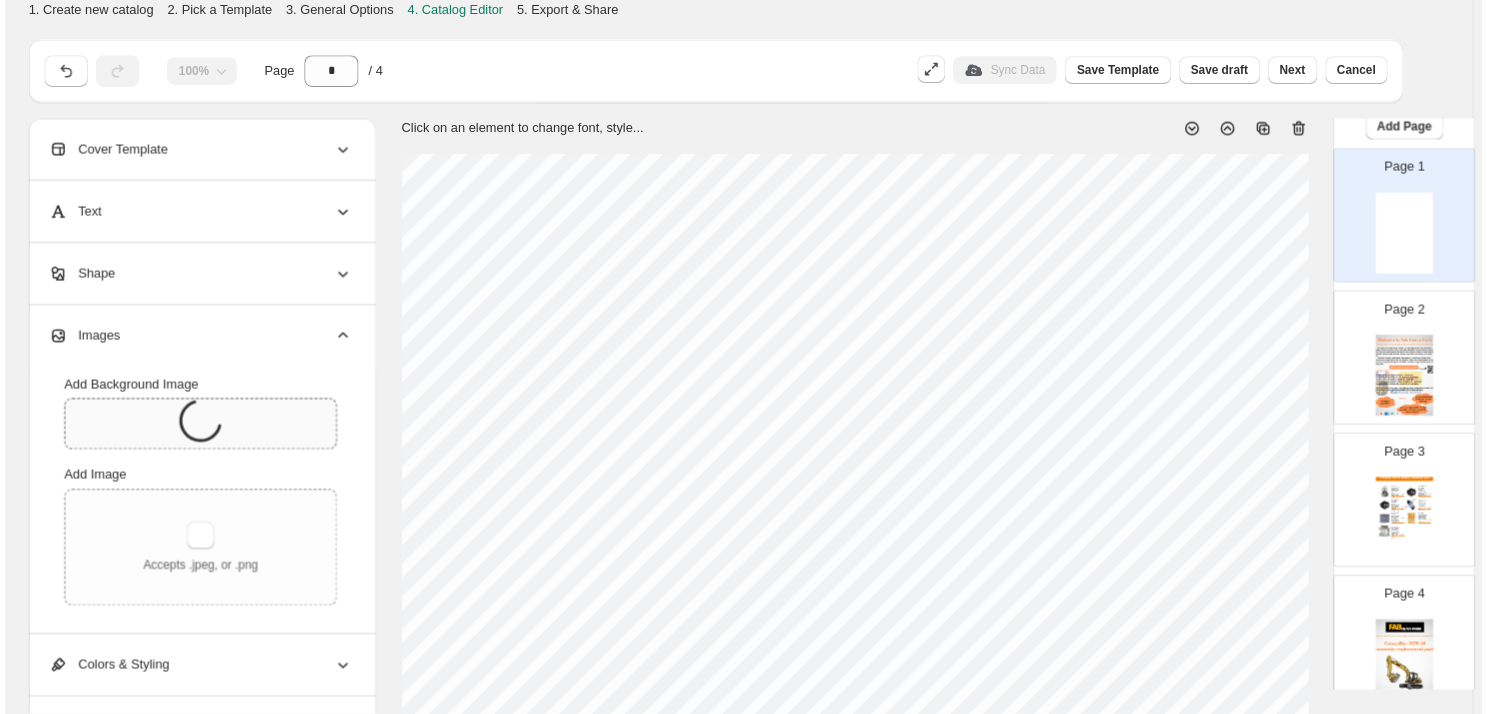 scroll, scrollTop: 129, scrollLeft: 0, axis: vertical 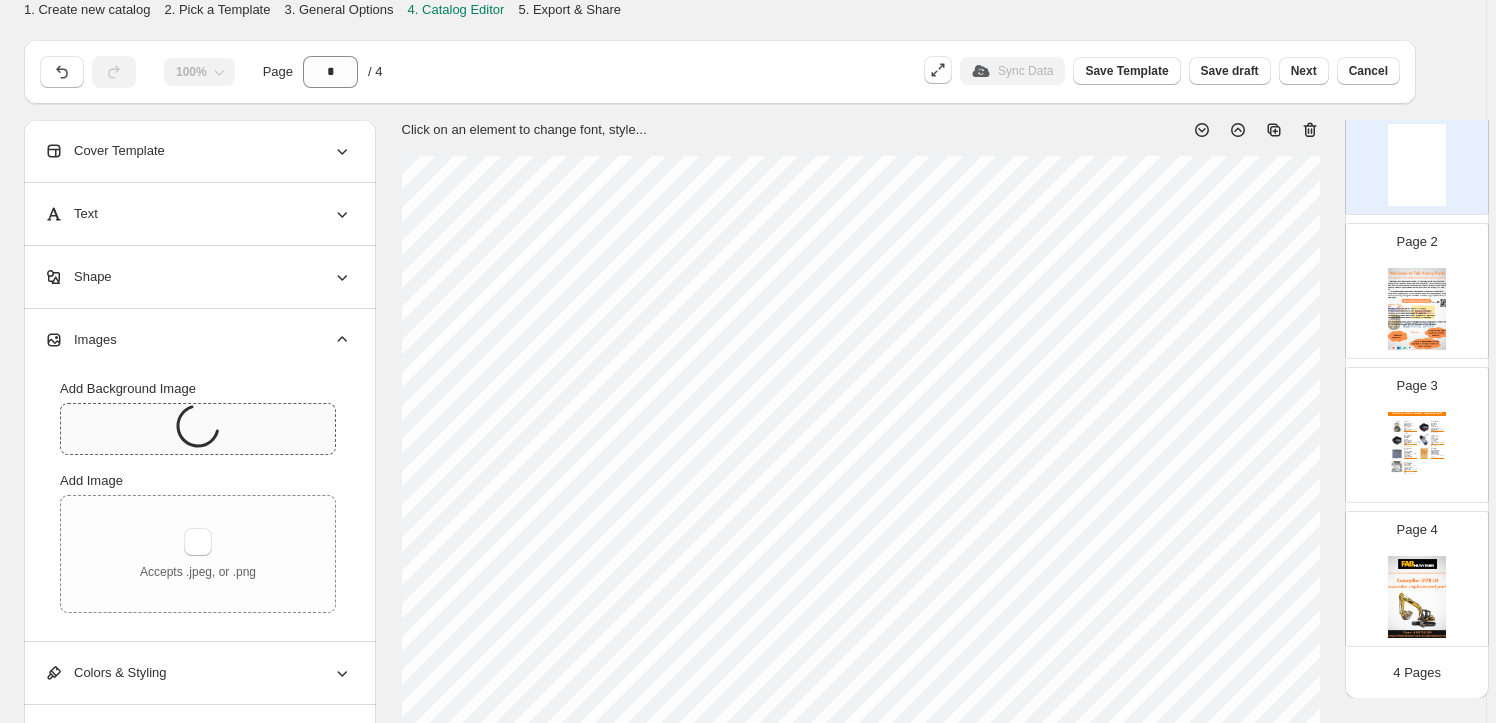 click at bounding box center (1417, 597) 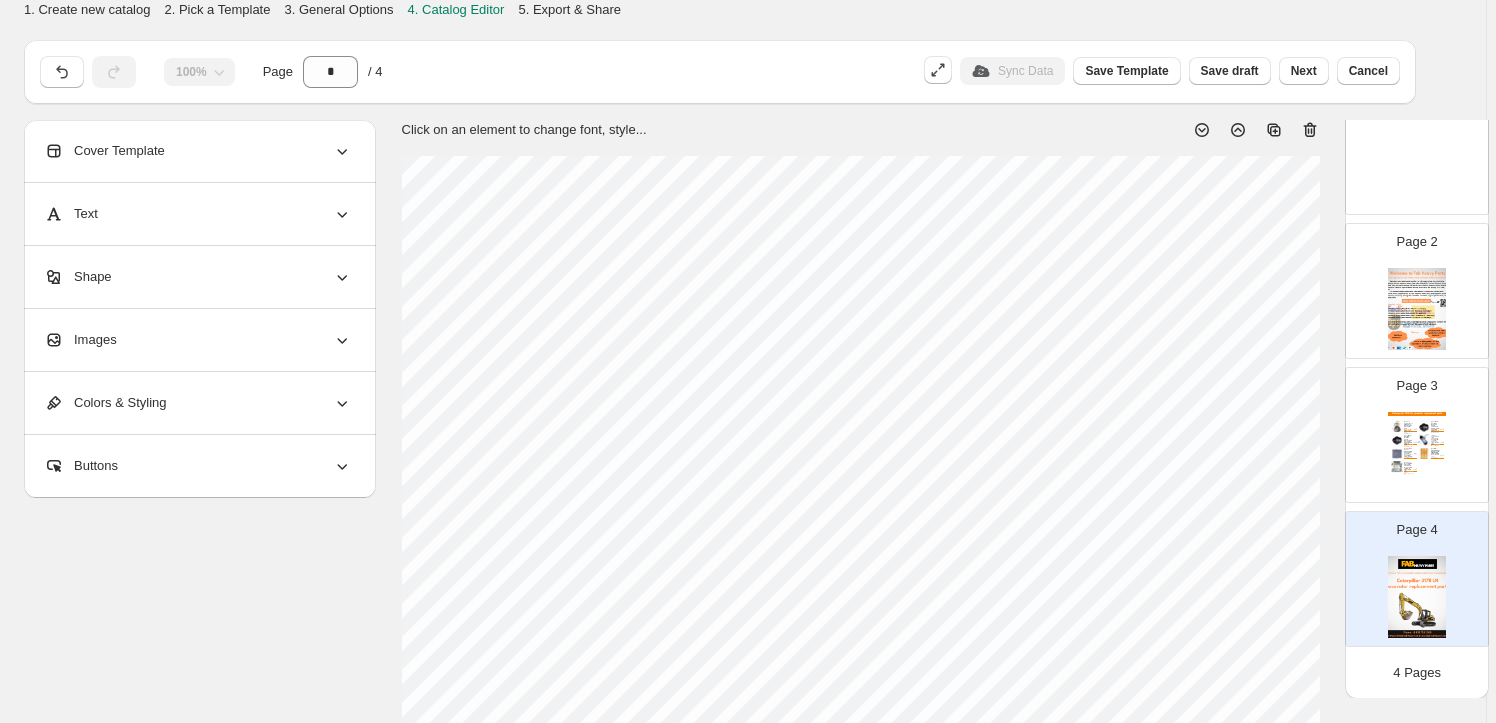 drag, startPoint x: 195, startPoint y: 343, endPoint x: 245, endPoint y: 374, distance: 58.830265 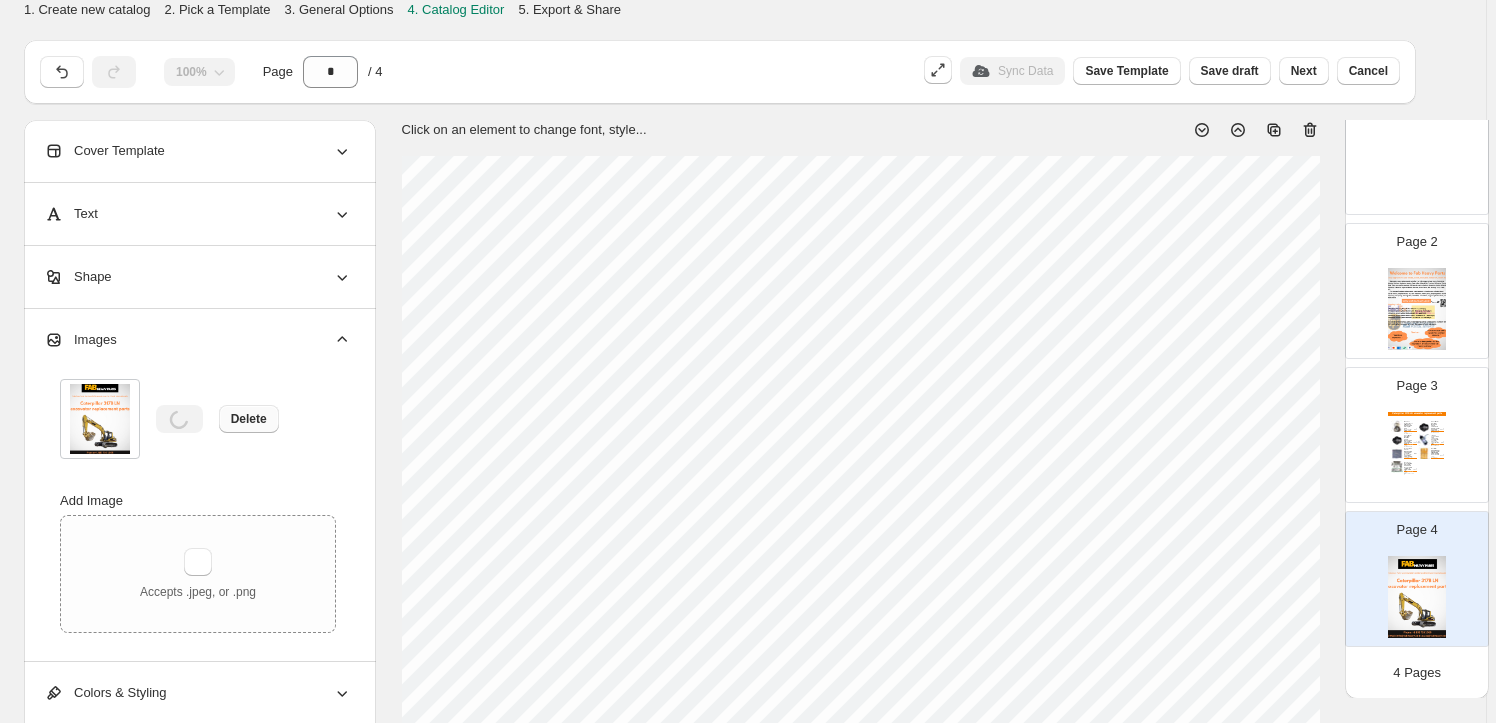 click on "Delete" at bounding box center [249, 419] 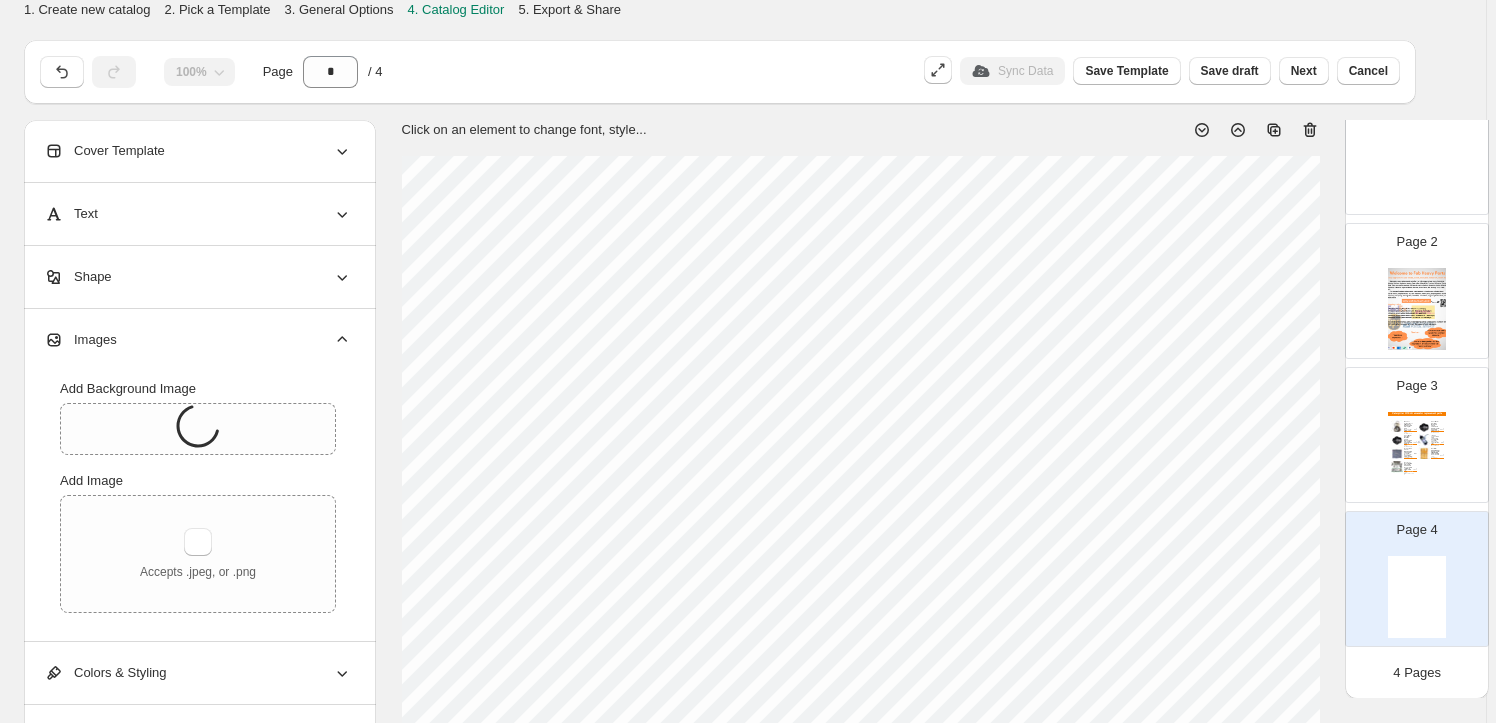 click at bounding box center (190, 421) 